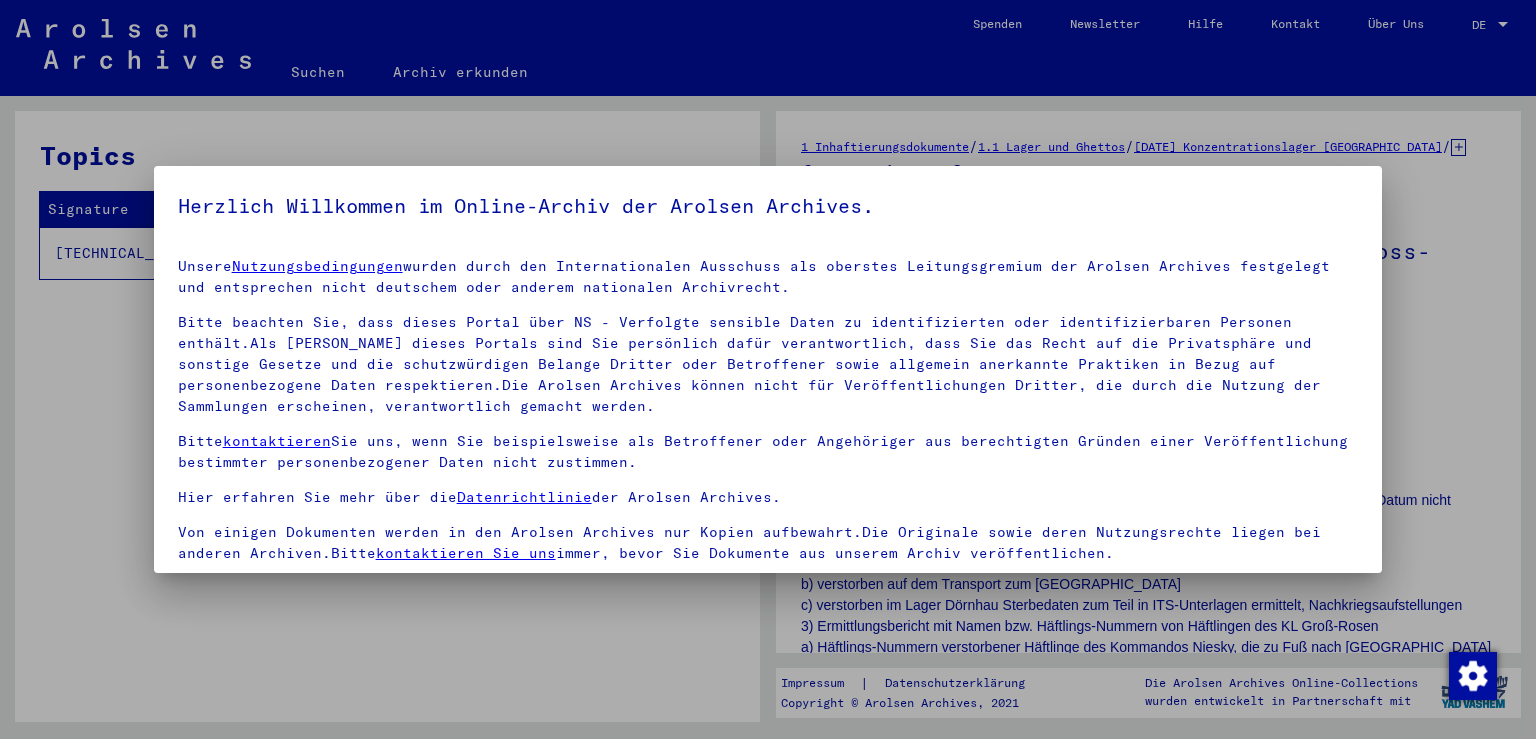 scroll, scrollTop: 0, scrollLeft: 0, axis: both 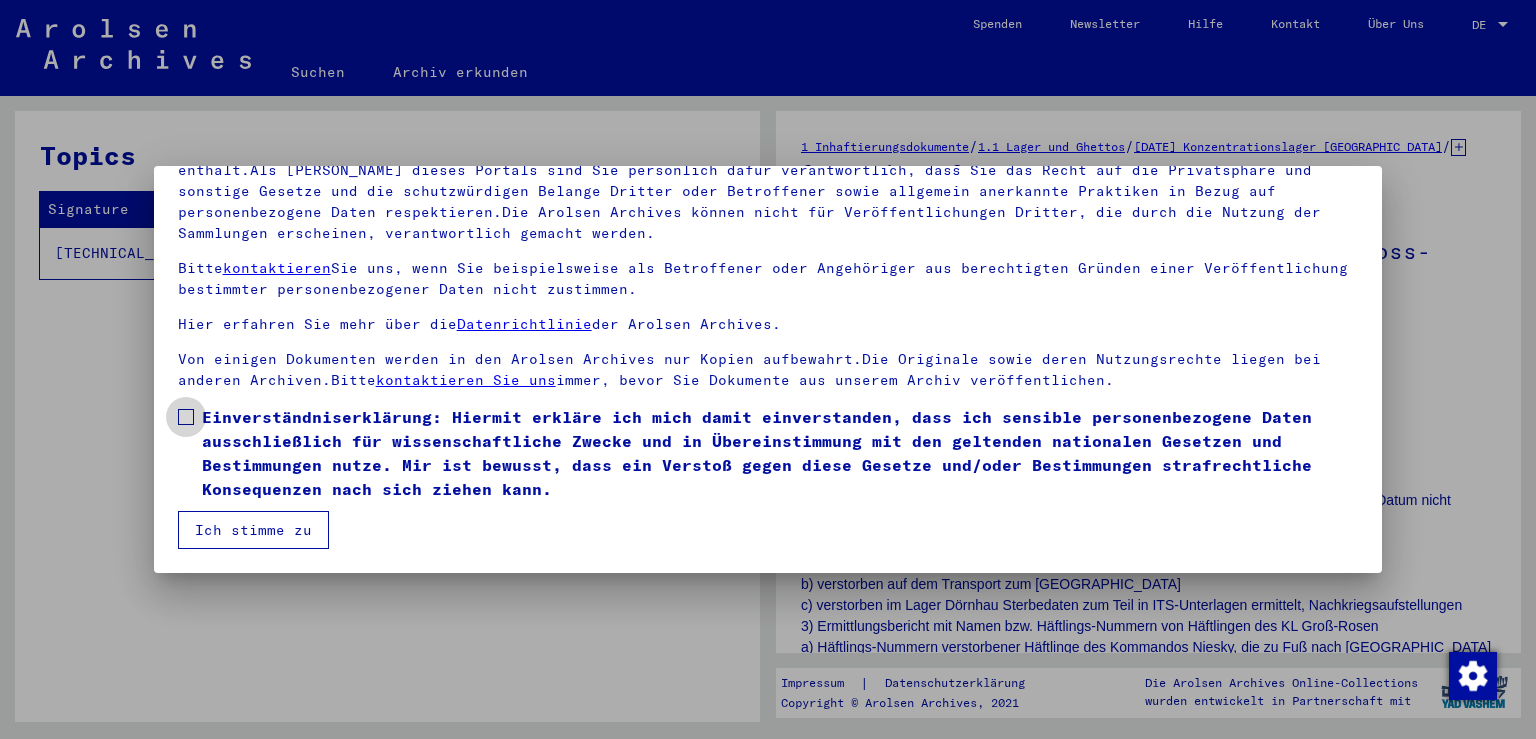 click at bounding box center [186, 417] 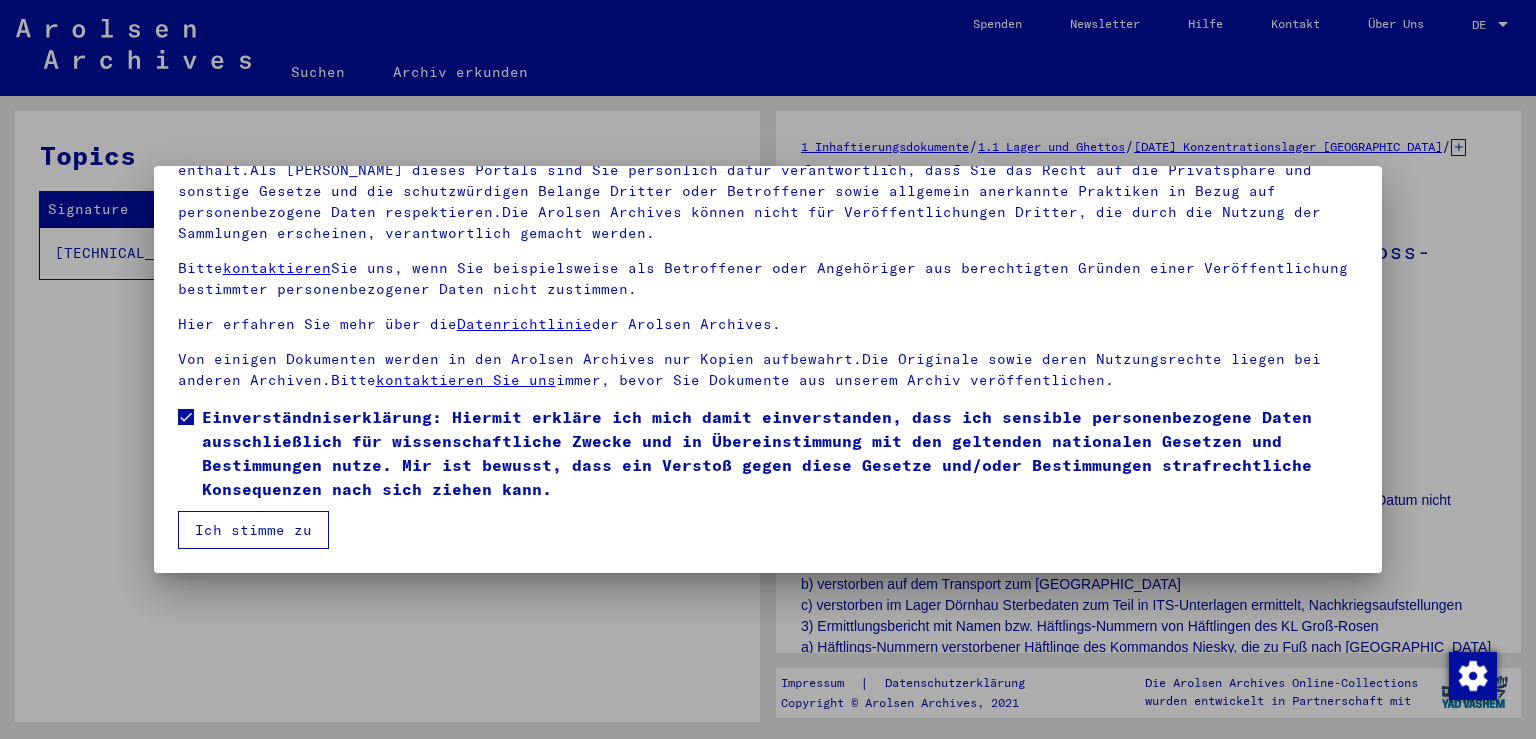 click on "Ich stimme zu" at bounding box center (253, 530) 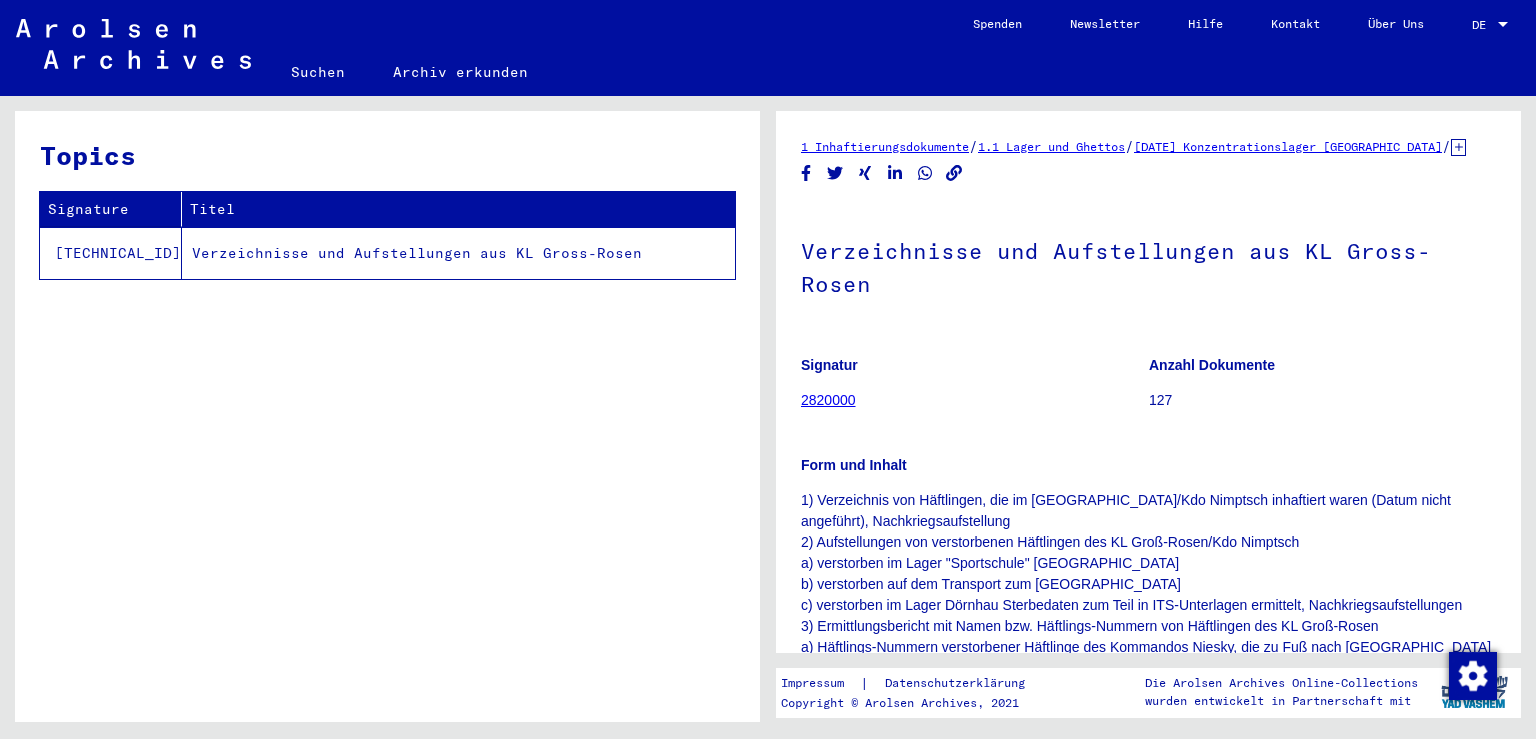 click on "Form und Inhalt 1) Verzeichnis von Häftlingen, die im KL Groß-Rosen/Kdo Nimptsch inhaftiert waren (Datum nicht angeführt), Nachkriegsaufstellung 2) Aufstellungen von verstorbenen Häftlingen des KL Groß-Rosen/Kdo Nimptsch a) verstorben im Lager "Sportschule" [GEOGRAPHIC_DATA] b) verstorben auf dem Transport zum [GEOGRAPHIC_DATA] c) verstorben im Lager Dörnhau Sterbedaten zum Teil in ITS-Unterlagen ermittelt, Nachkriegsaufstellungen 3) Ermittlungsbericht mit Namen bzw. Häftlings-Nummern von Häftlingen des KL Groß-Rosen a) Häftlings-Nummern verstorbener Häftlinge des Kommandos Niesky, die zu Fuß nach [GEOGRAPHIC_DATA] evakuiert wurden, wo sie am [DATE] ankamen und in [GEOGRAPHIC_DATA] verstorben sind. Die Häftlings-Nummern wurden 1950 anläßlich einer Exhumierung der Leichen festgestellt b) Namen von Häftlingen des Kommandos Brandhofen, die am [DATE] wegen Entkräftung in [GEOGRAPHIC_DATA] zurückgelassen und nach der Einnahme des Ortes durch [DEMOGRAPHIC_DATA] Truppen in das Krankenhaus [GEOGRAPHIC_DATA] eingeliefert wurden" 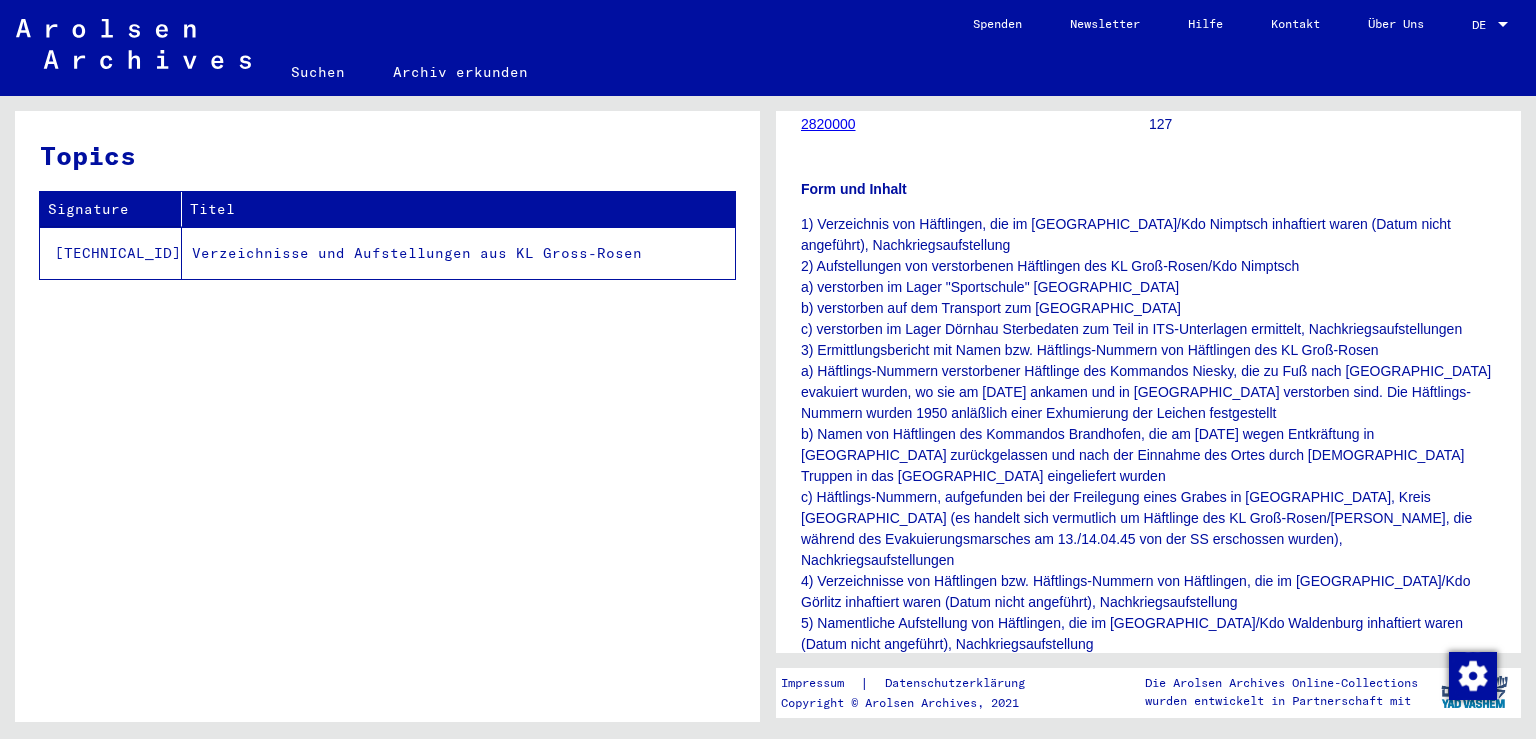 scroll, scrollTop: 331, scrollLeft: 0, axis: vertical 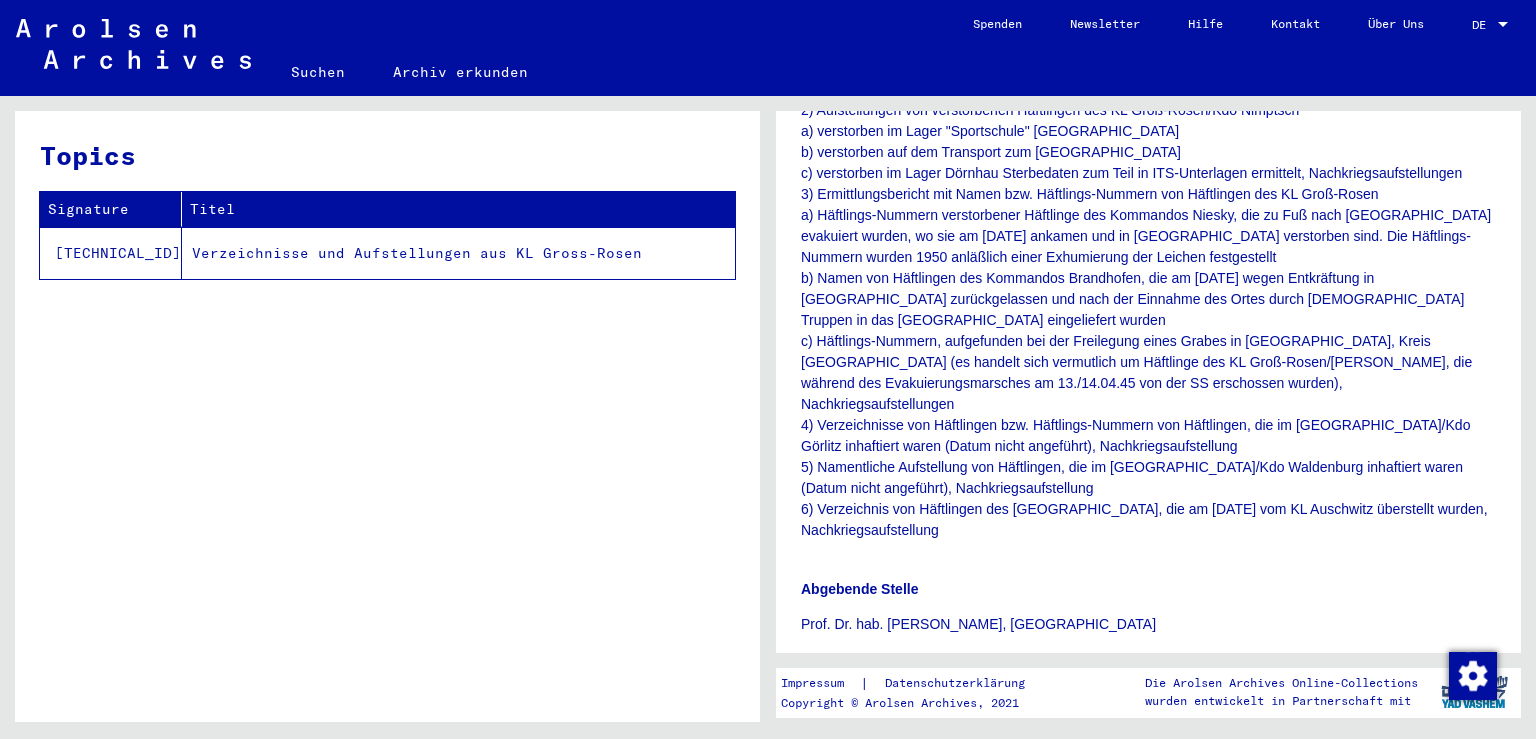click on "Verzeichnisse und Aufstellungen aus KL Gross-Rosen" 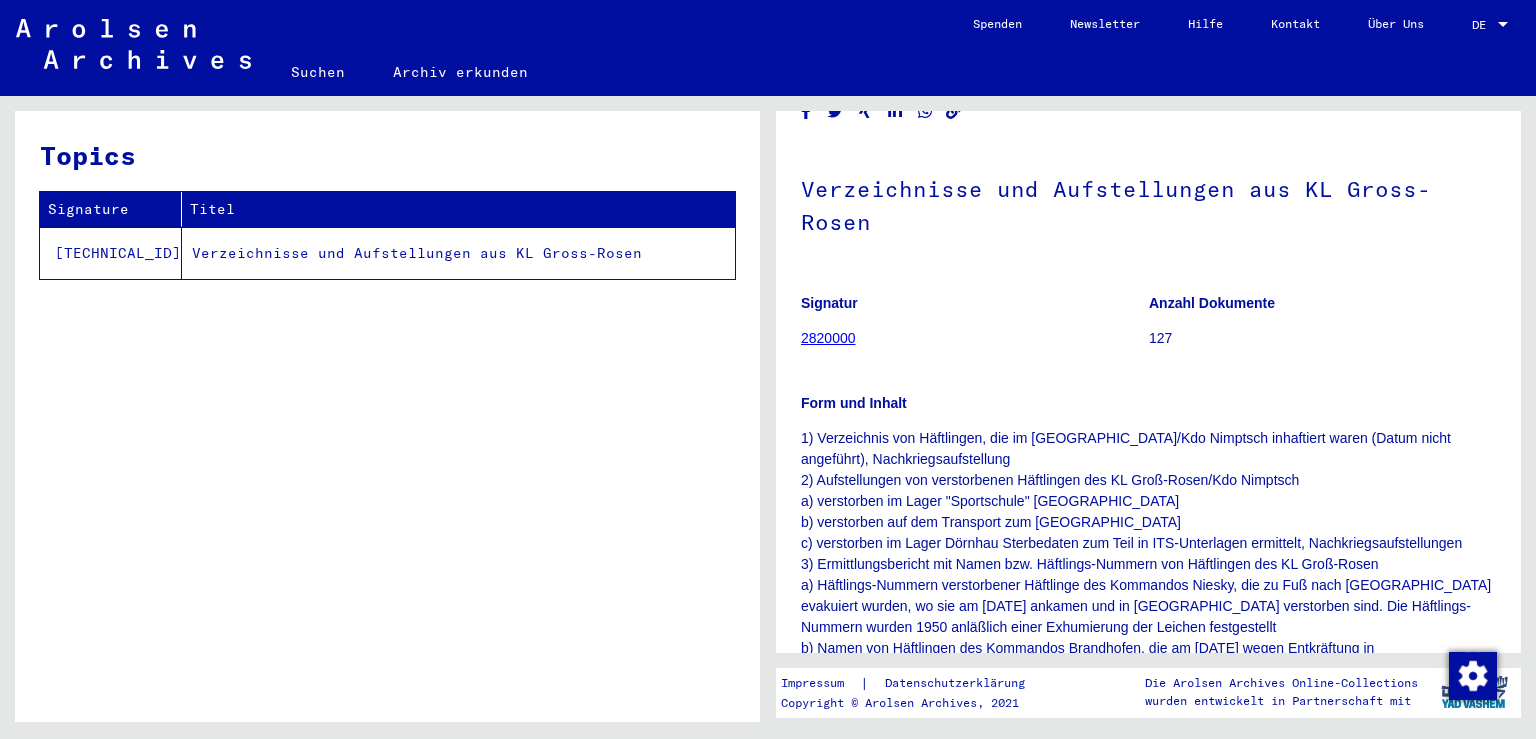 scroll, scrollTop: 0, scrollLeft: 0, axis: both 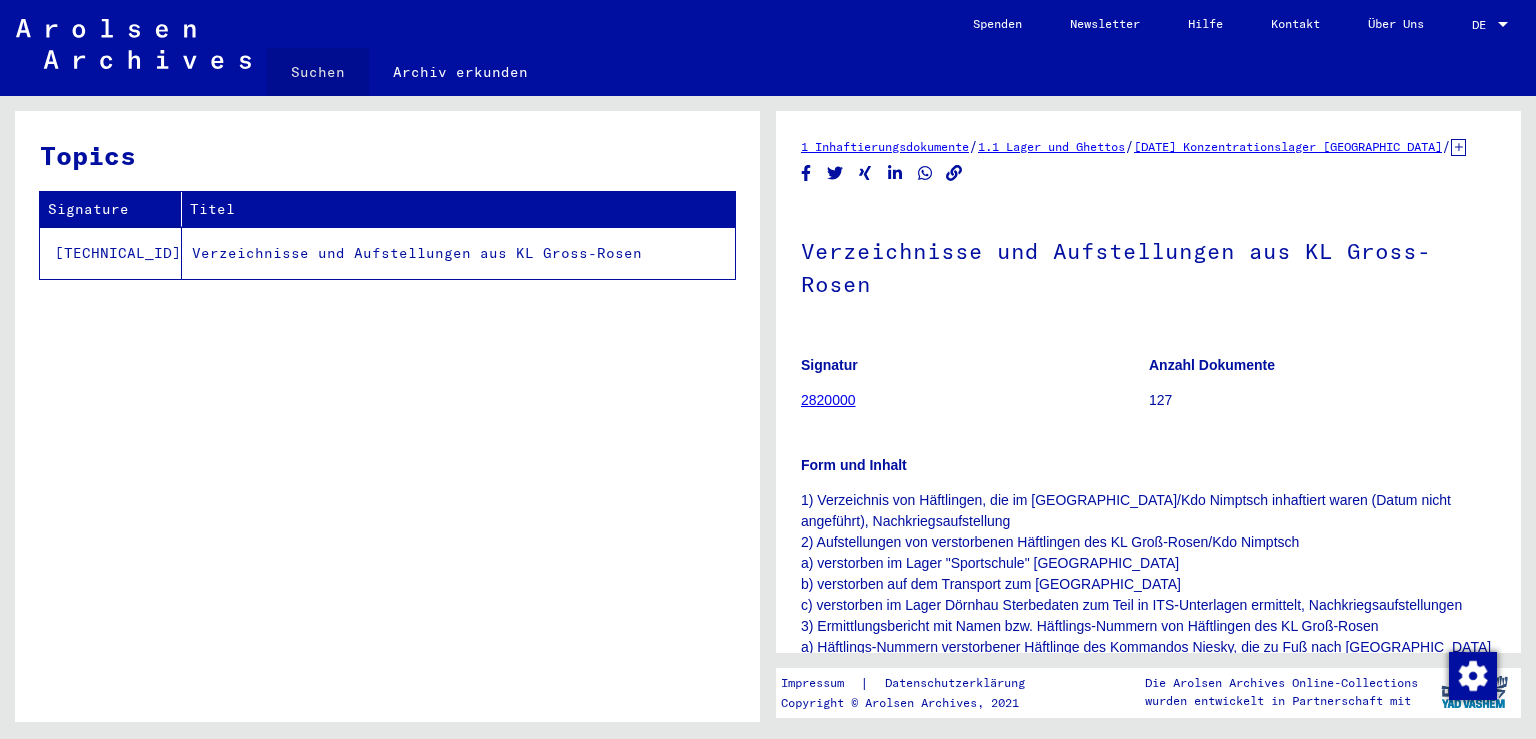 click on "Suchen" 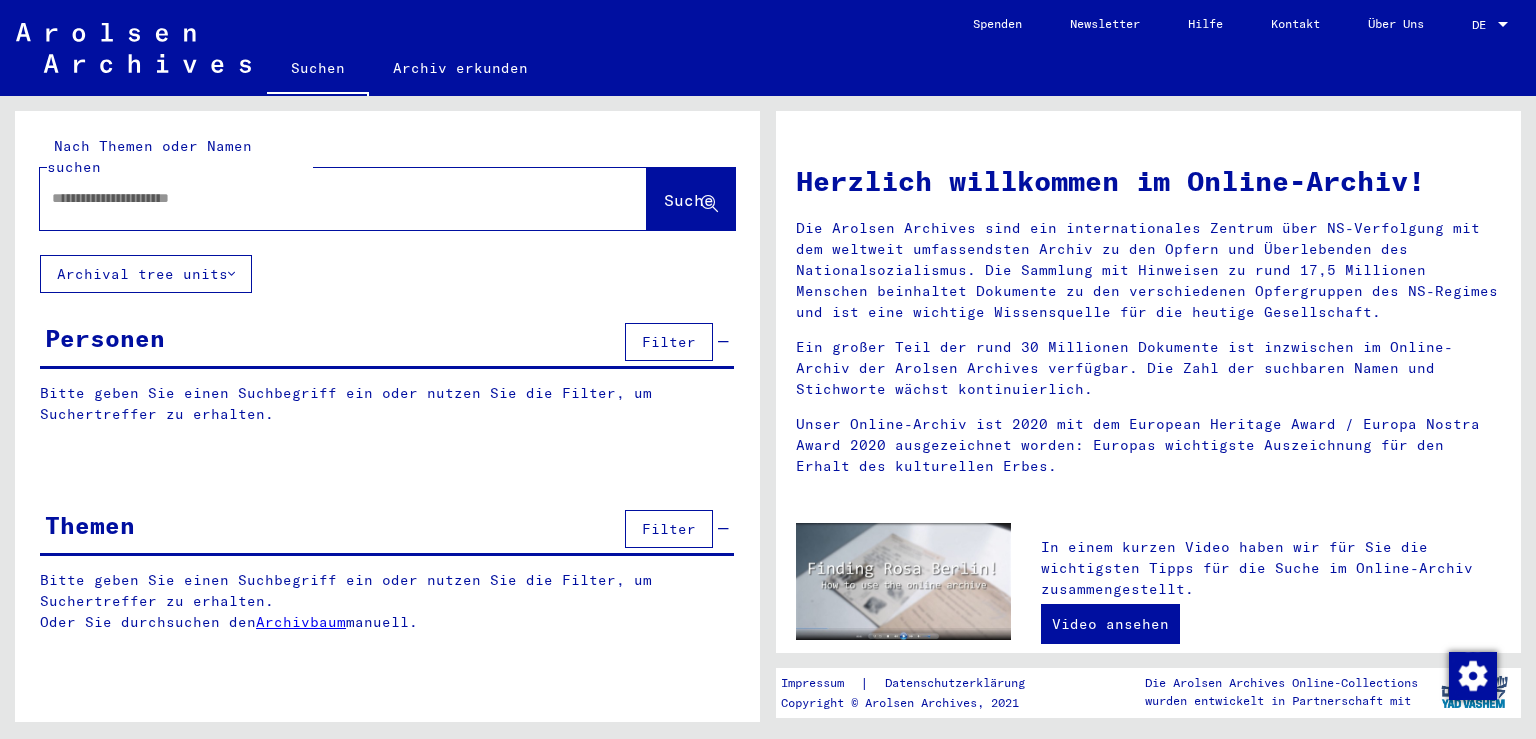 click at bounding box center (319, 198) 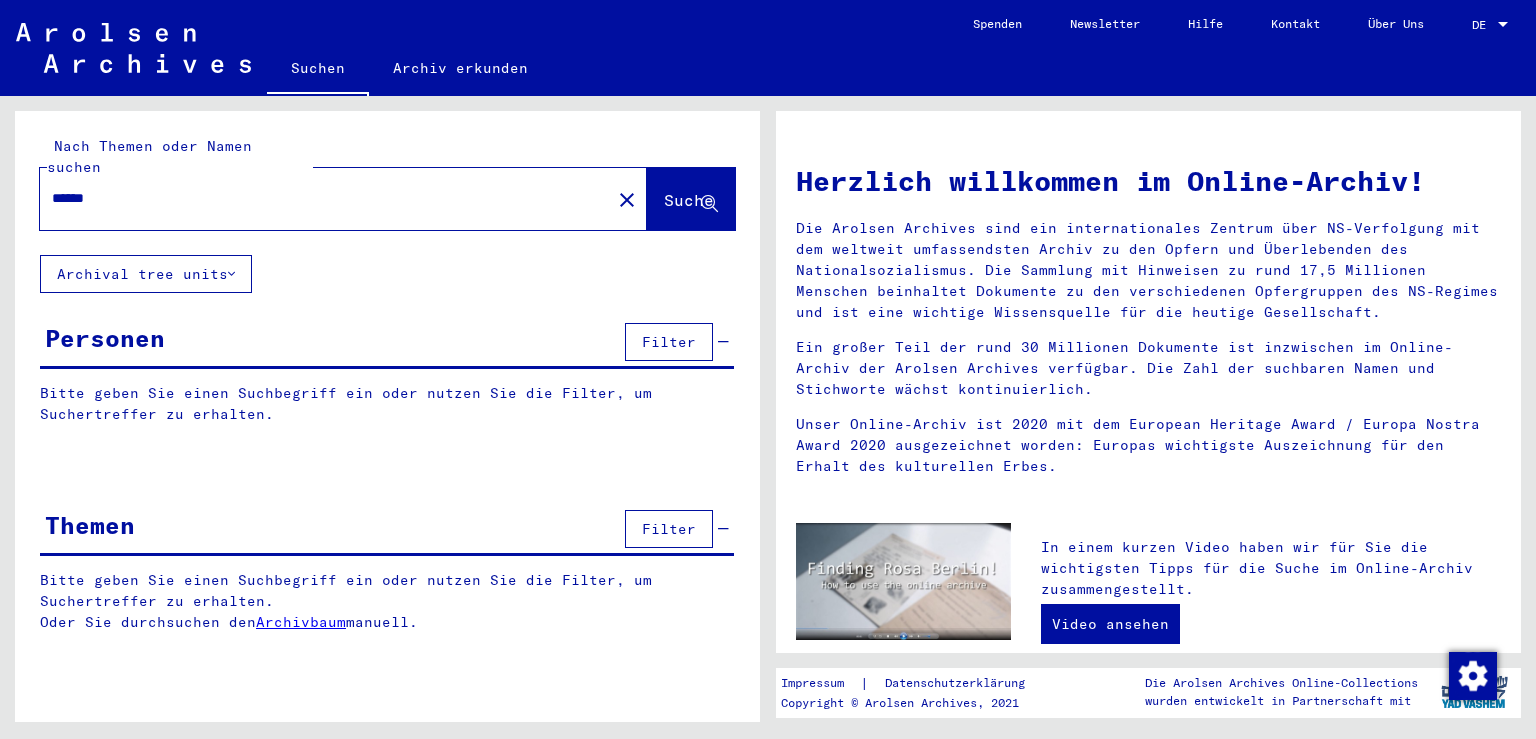 type on "******" 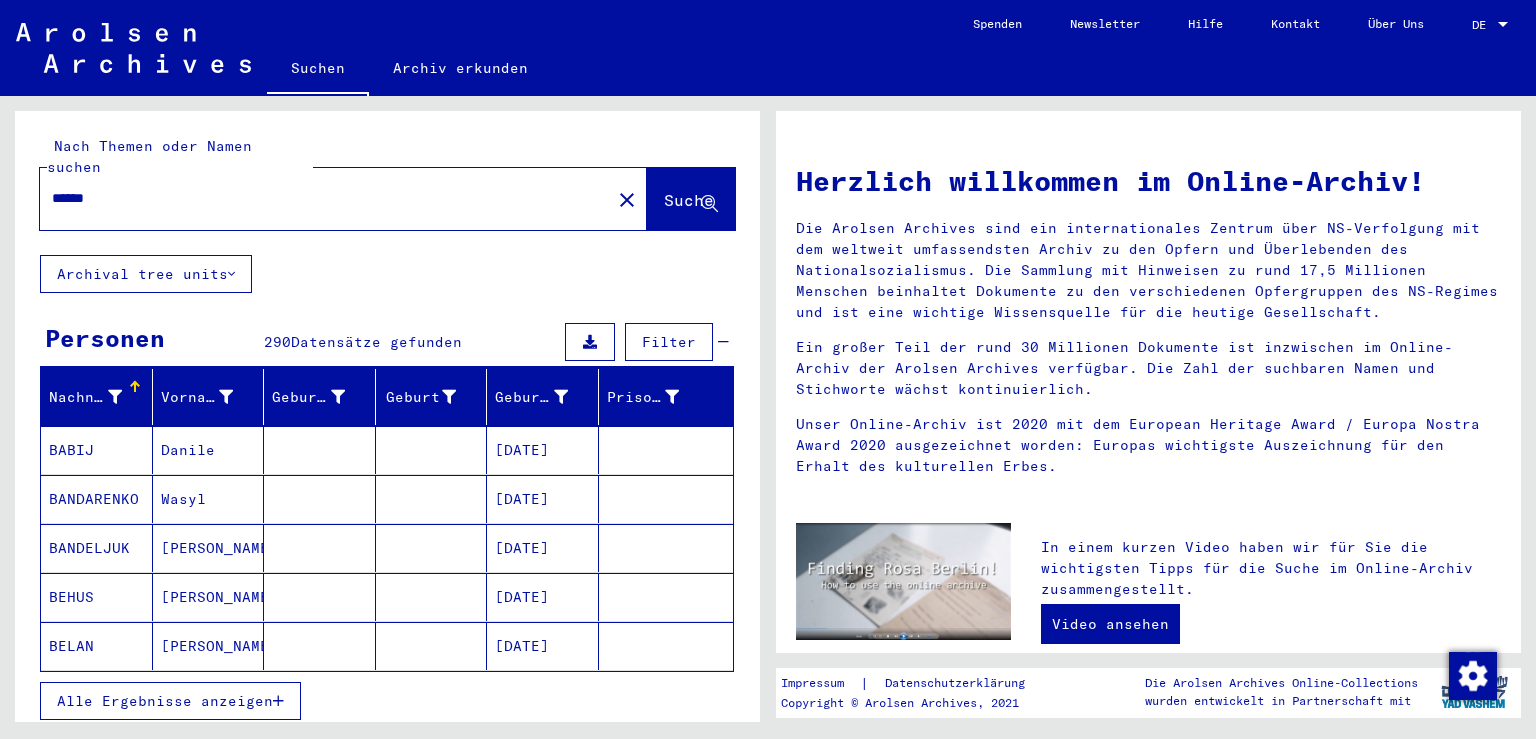click on "Alle Ergebnisse anzeigen" at bounding box center (165, 701) 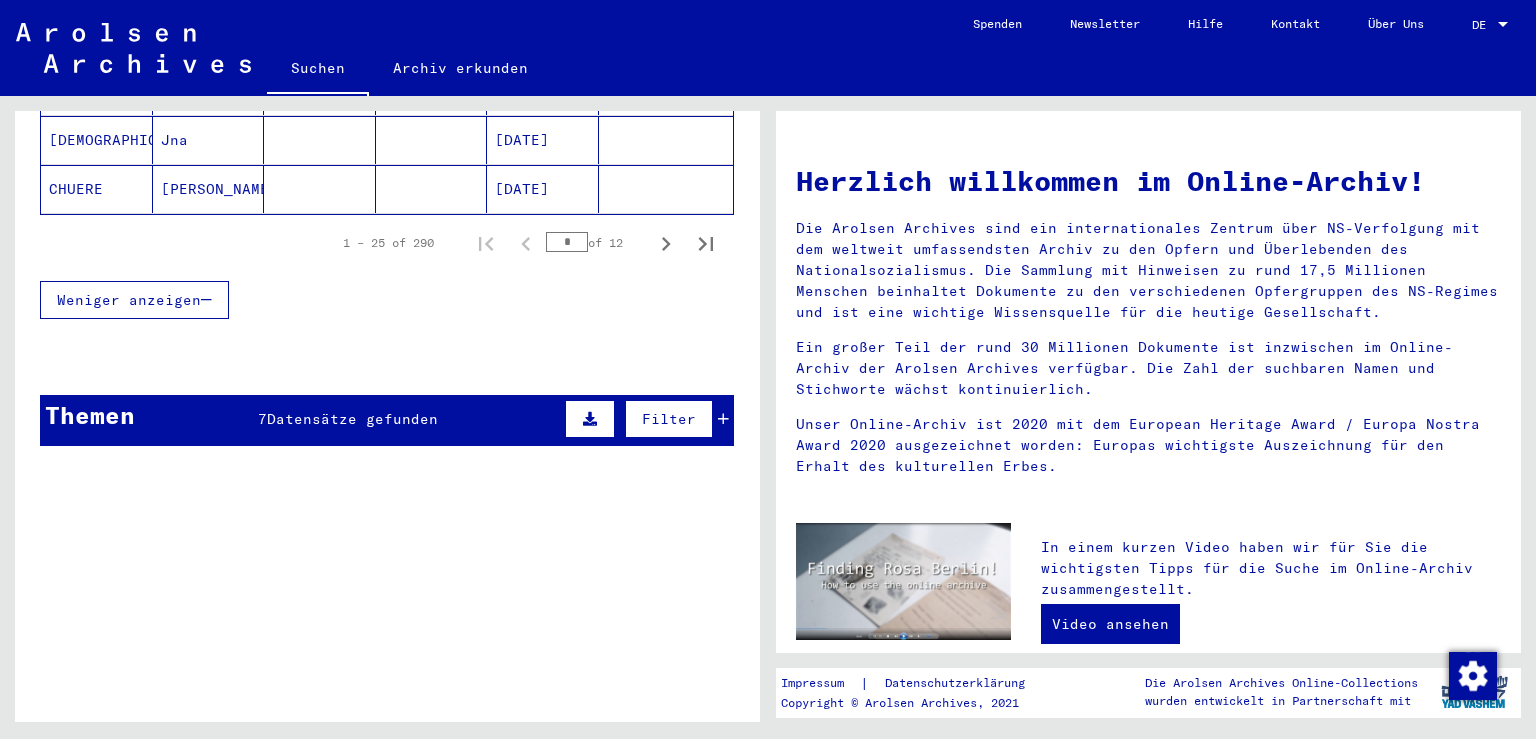 scroll, scrollTop: 1427, scrollLeft: 0, axis: vertical 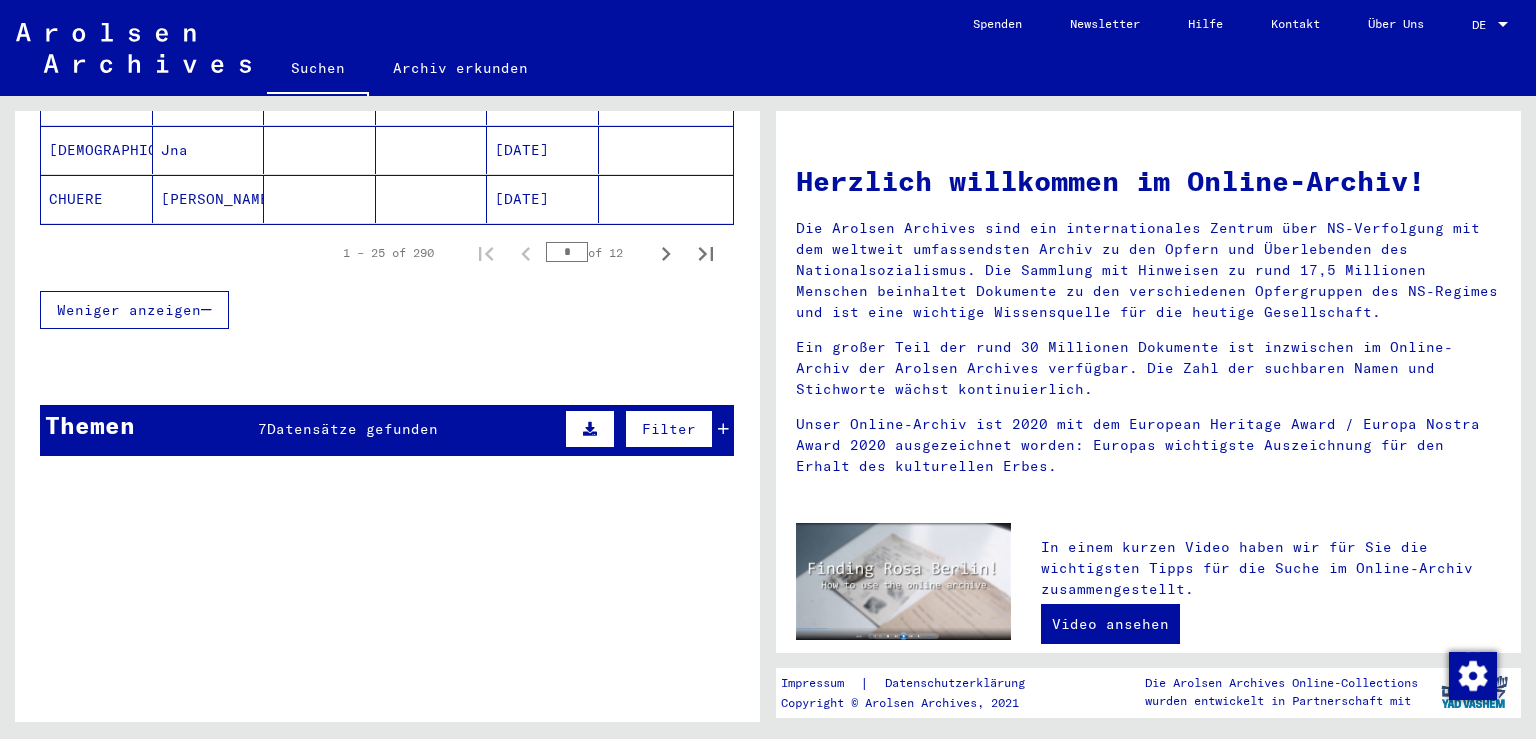 click on "Datensätze gefunden" at bounding box center (352, 429) 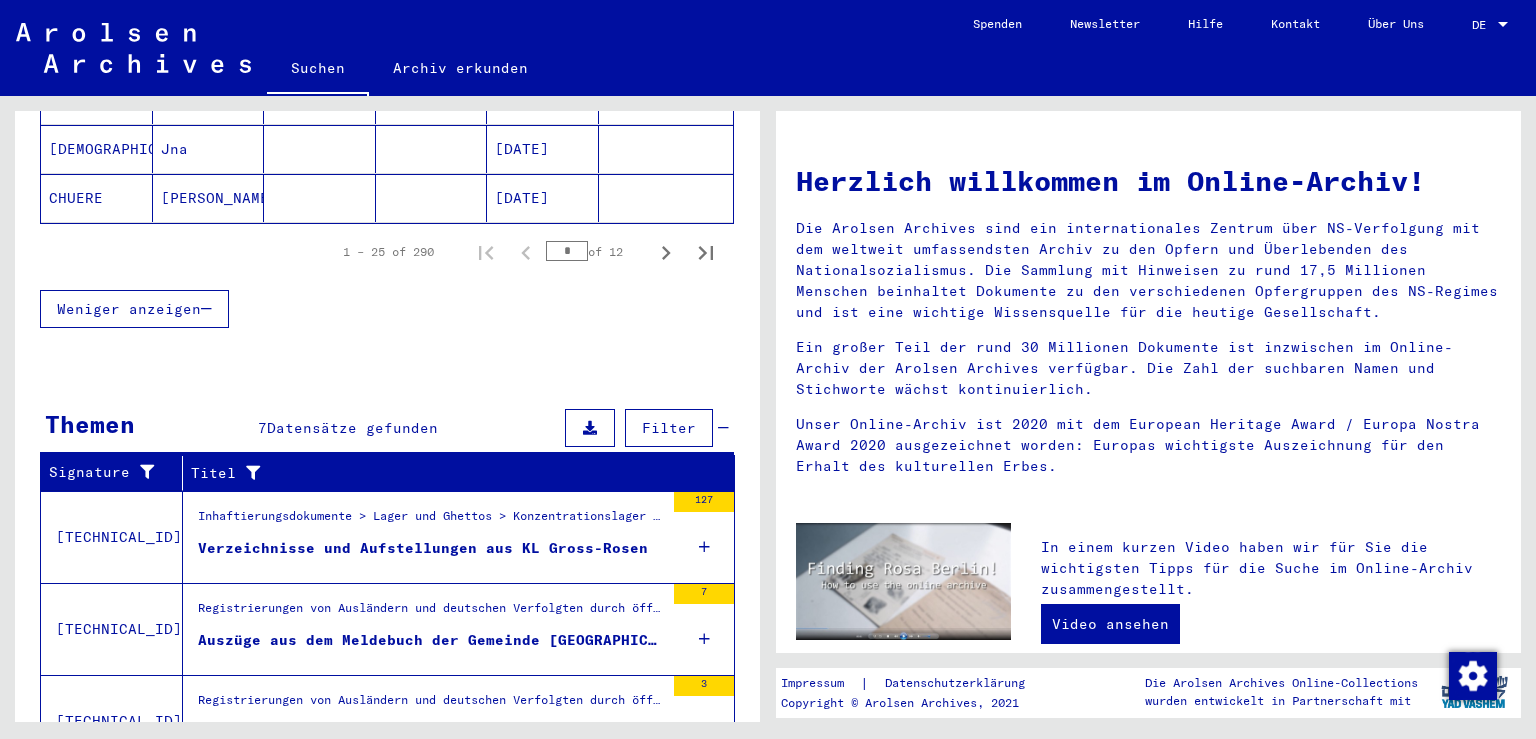 click on "Verzeichnisse und Aufstellungen aus KL Gross-Rosen" at bounding box center (423, 548) 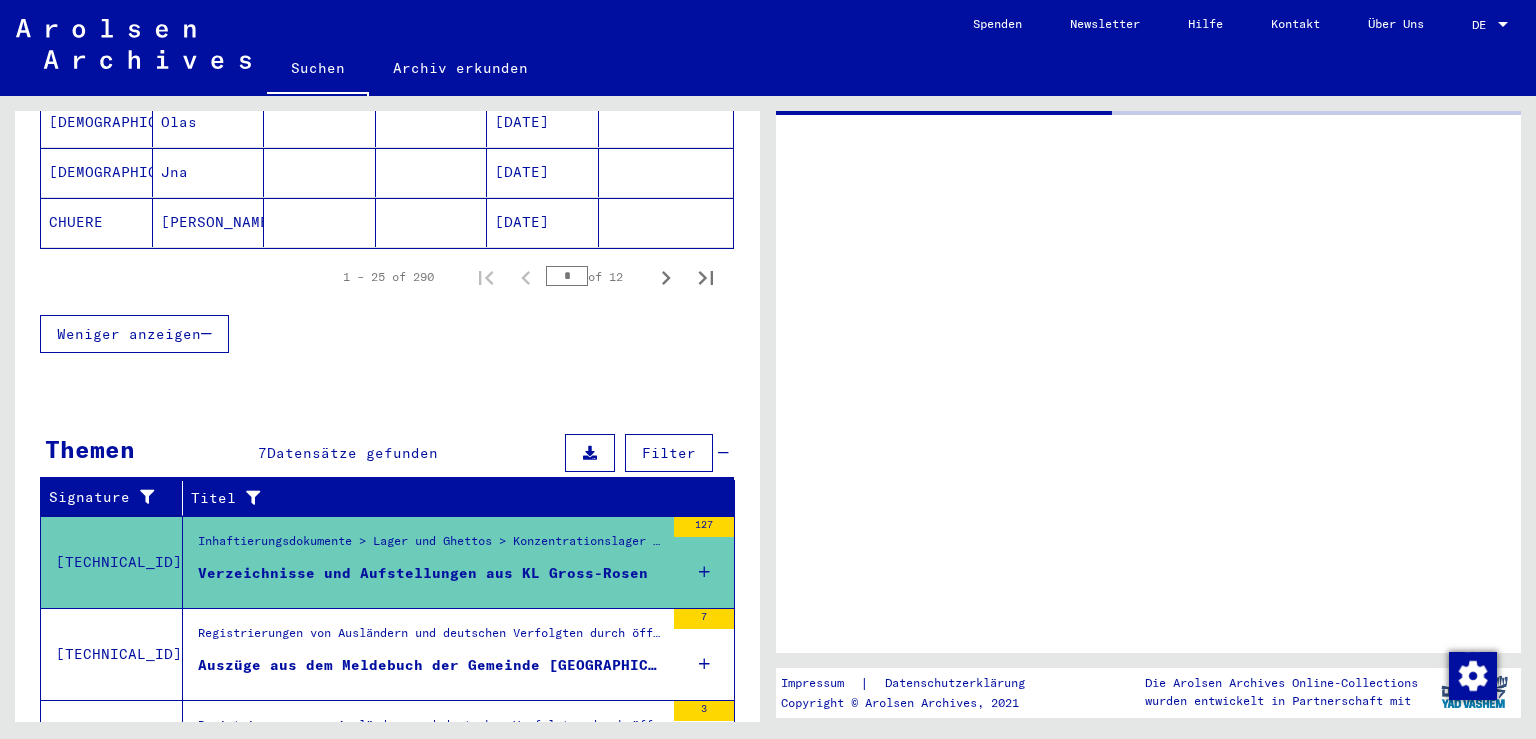 scroll, scrollTop: 1020, scrollLeft: 0, axis: vertical 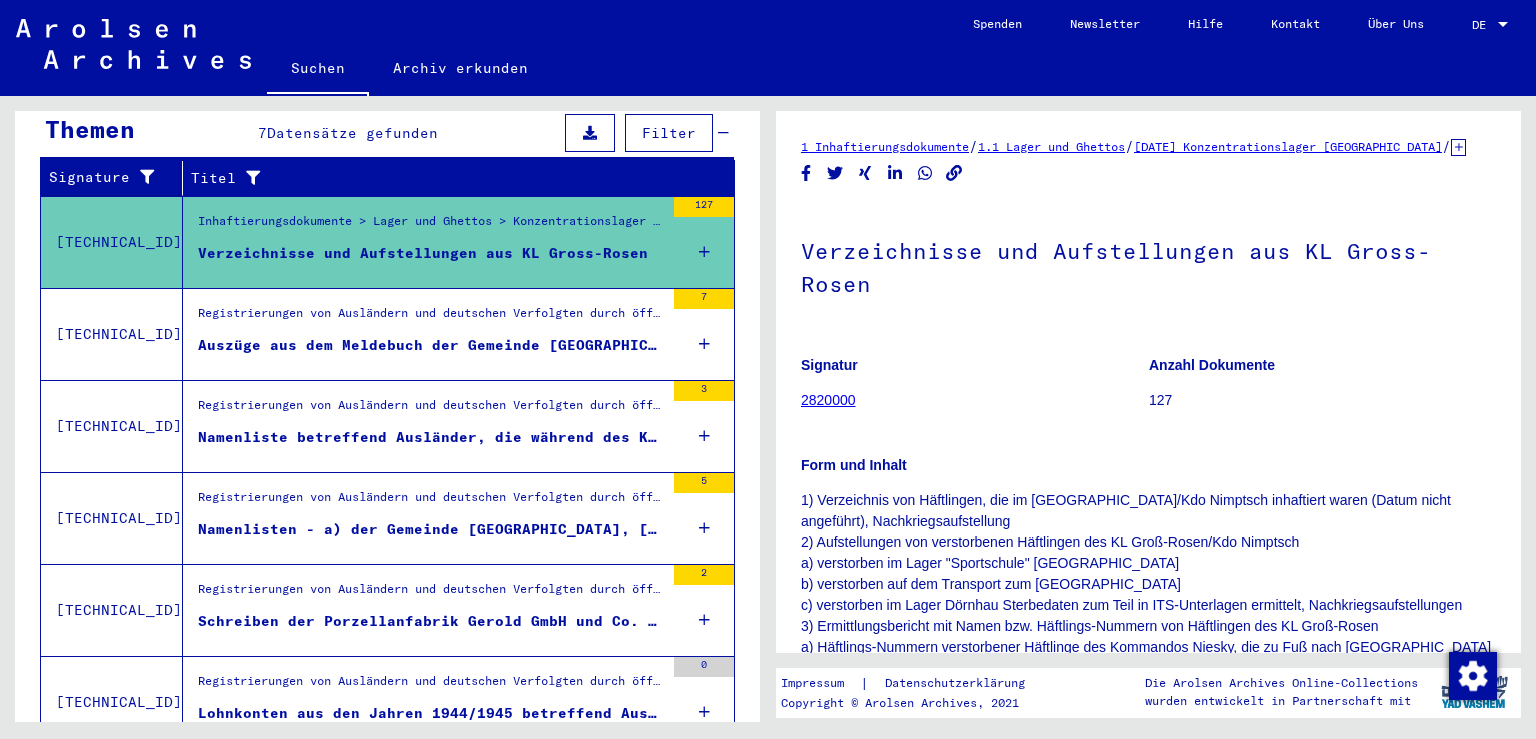 click on "Auszüge aus dem Meldebuch der Gemeinde [GEOGRAPHIC_DATA] betreffend Ausländer, die bei der Gemeinde gemeldet waren, Meldezeiten: [DATE]-[DATE]" at bounding box center (431, 345) 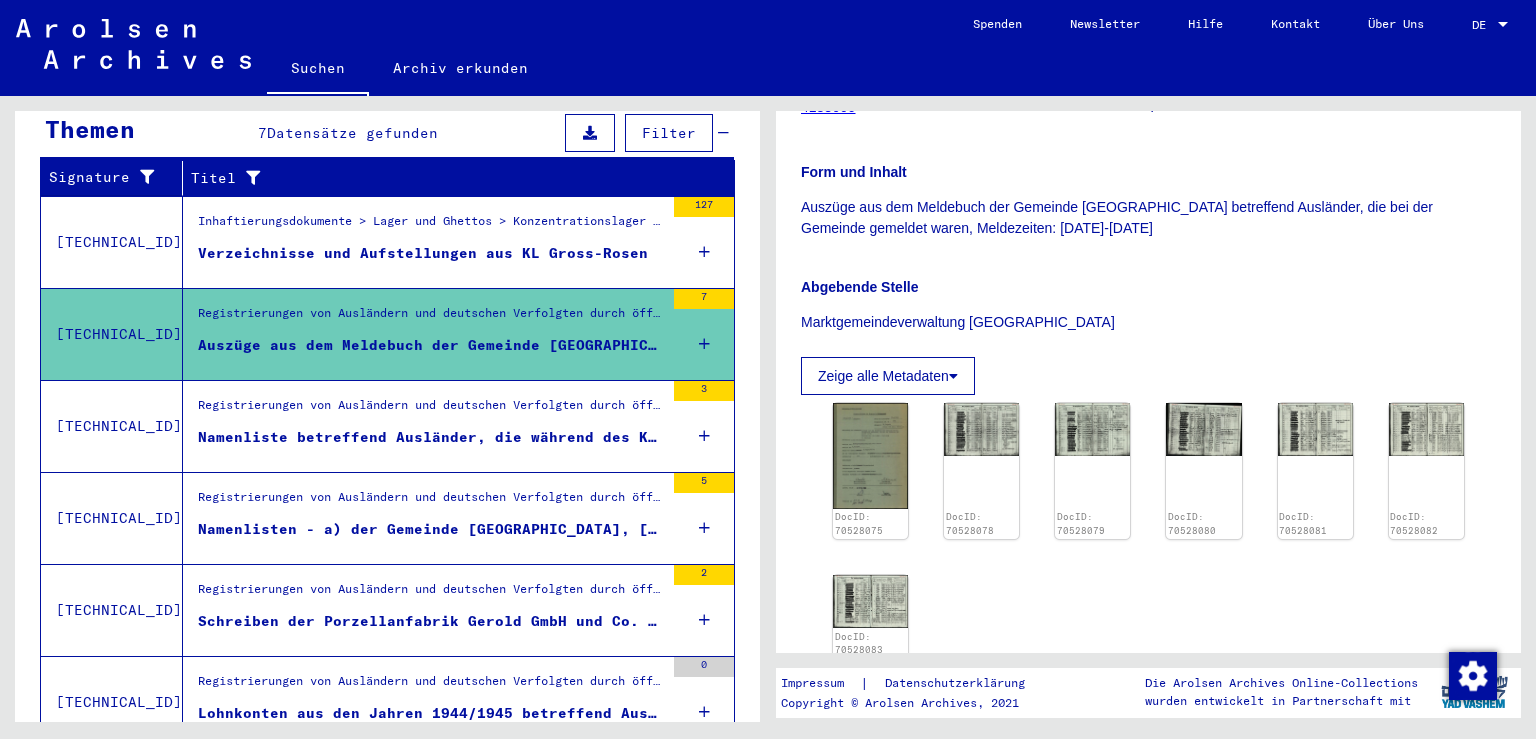 scroll, scrollTop: 442, scrollLeft: 0, axis: vertical 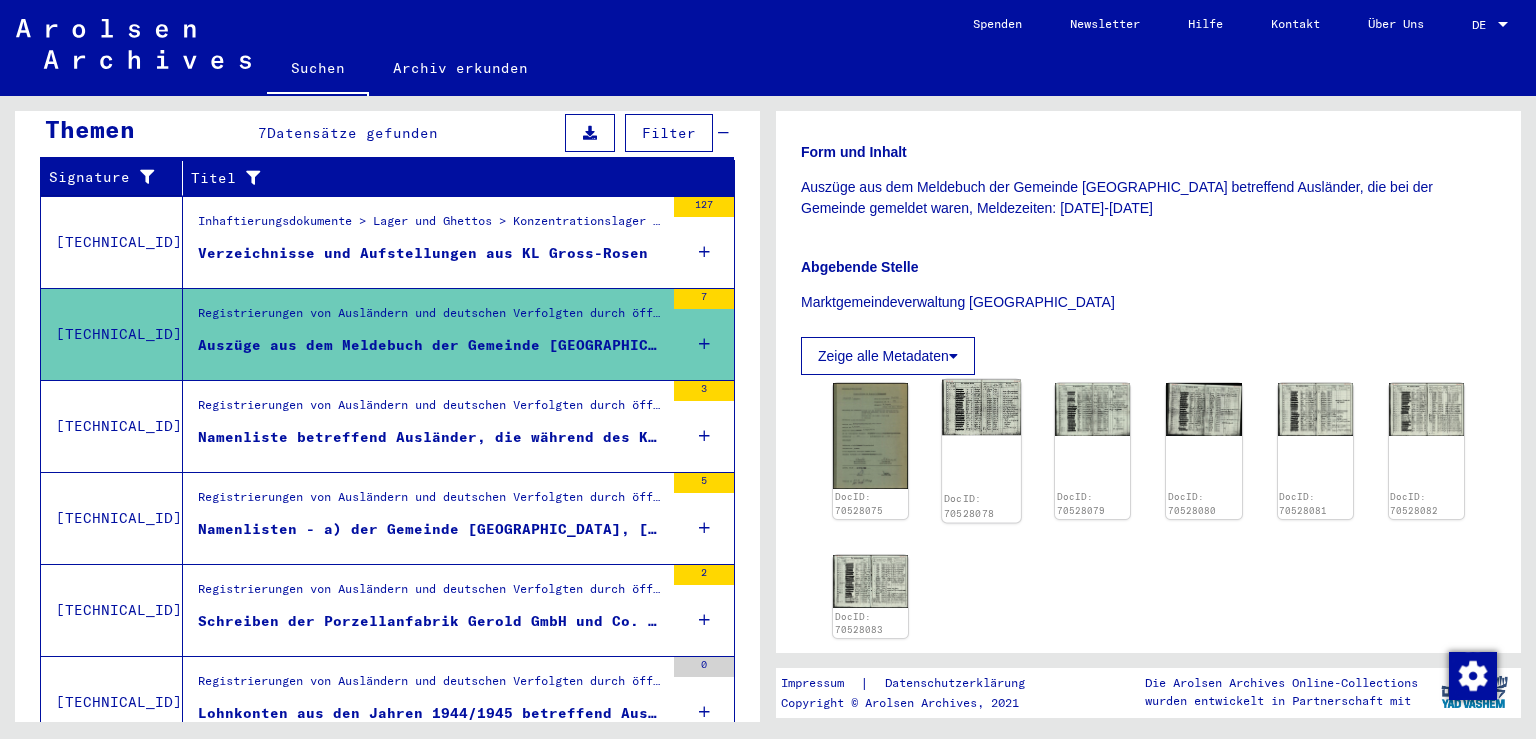 click 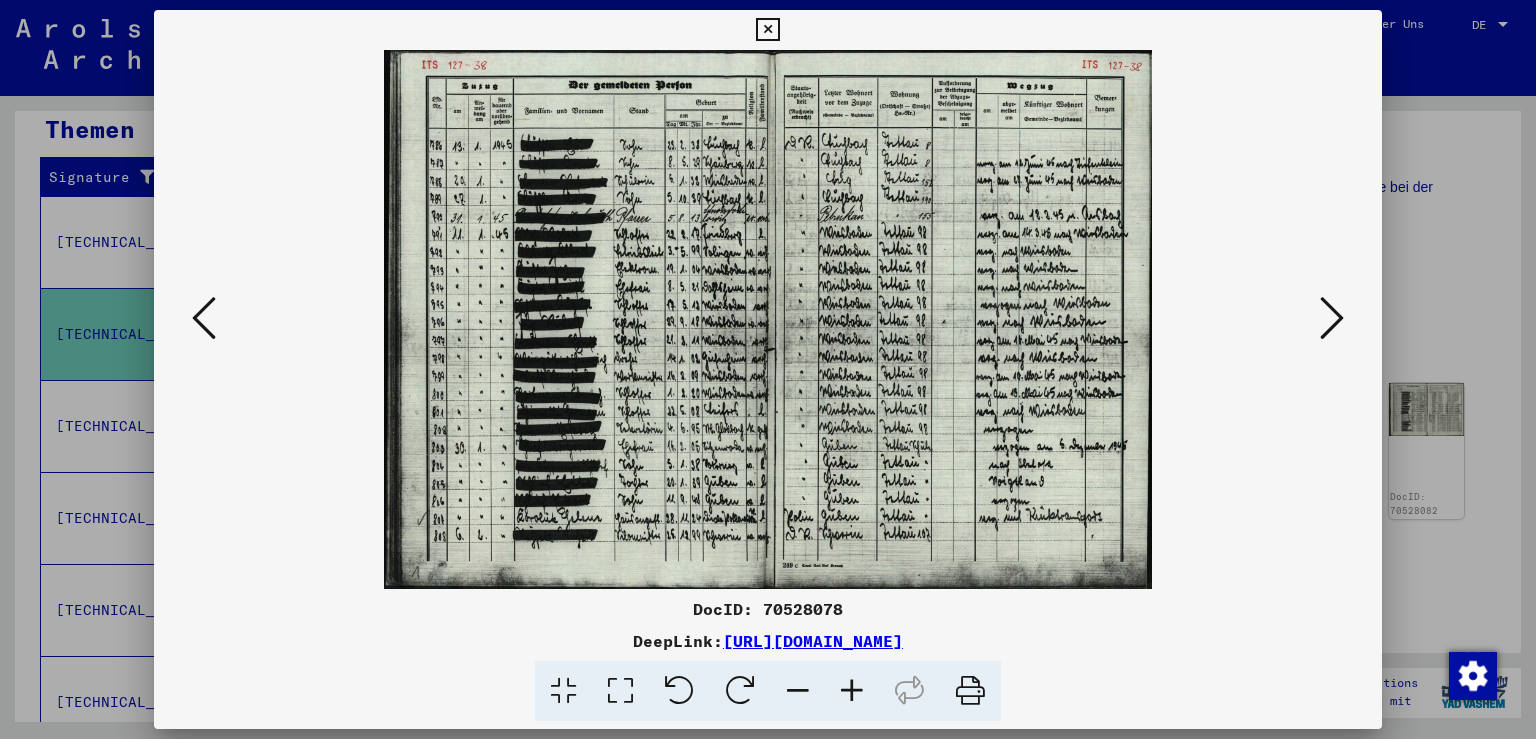 click at bounding box center (1332, 318) 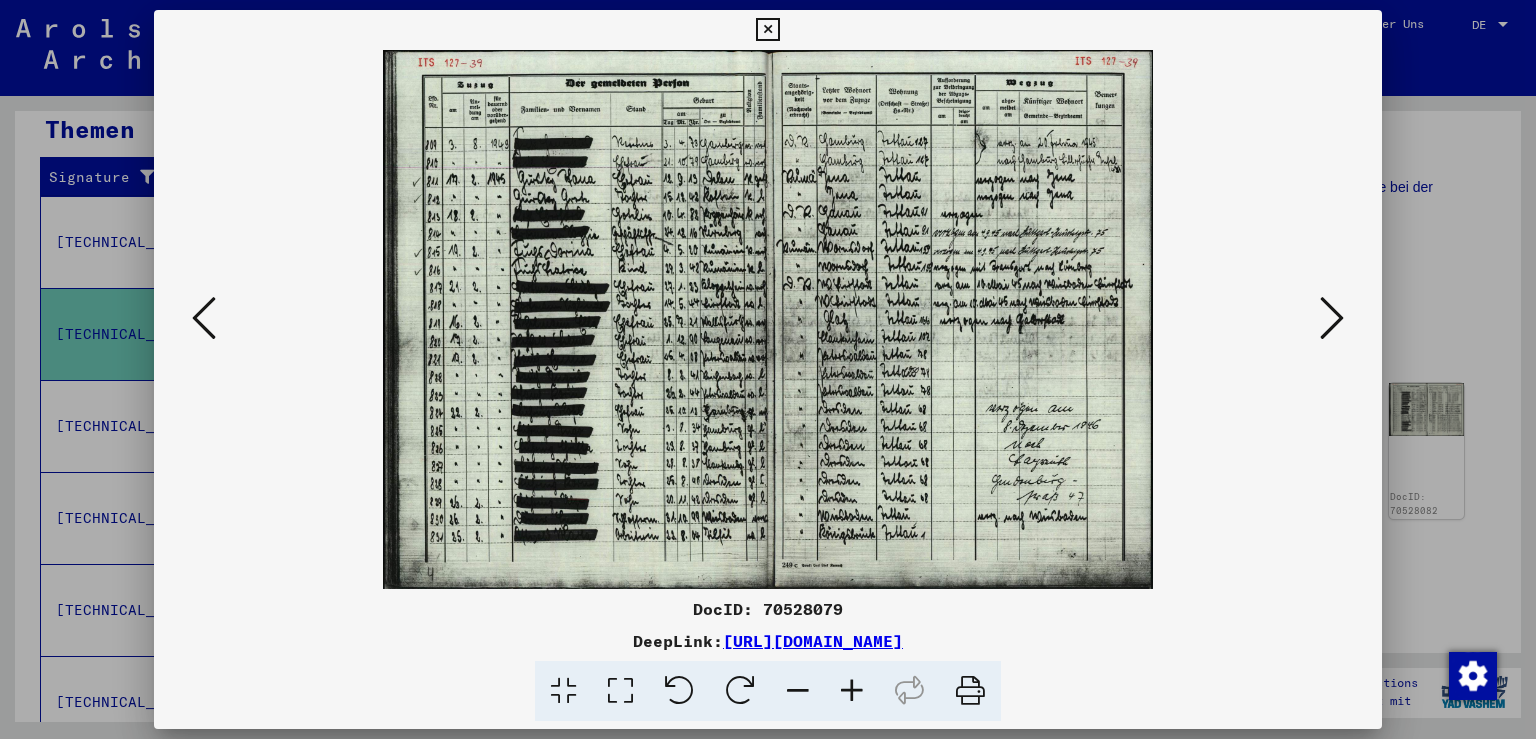 click at bounding box center (1332, 318) 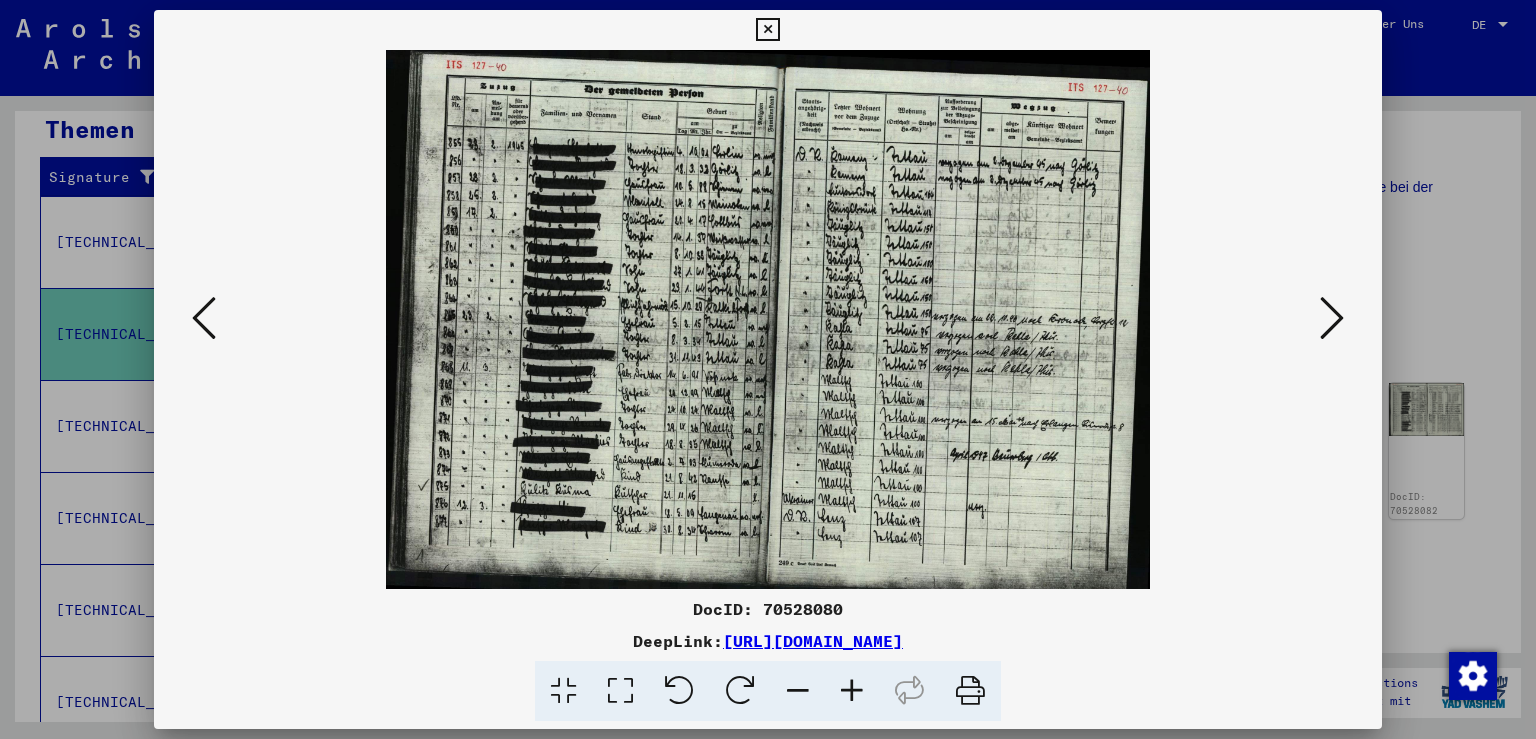 click at bounding box center (852, 691) 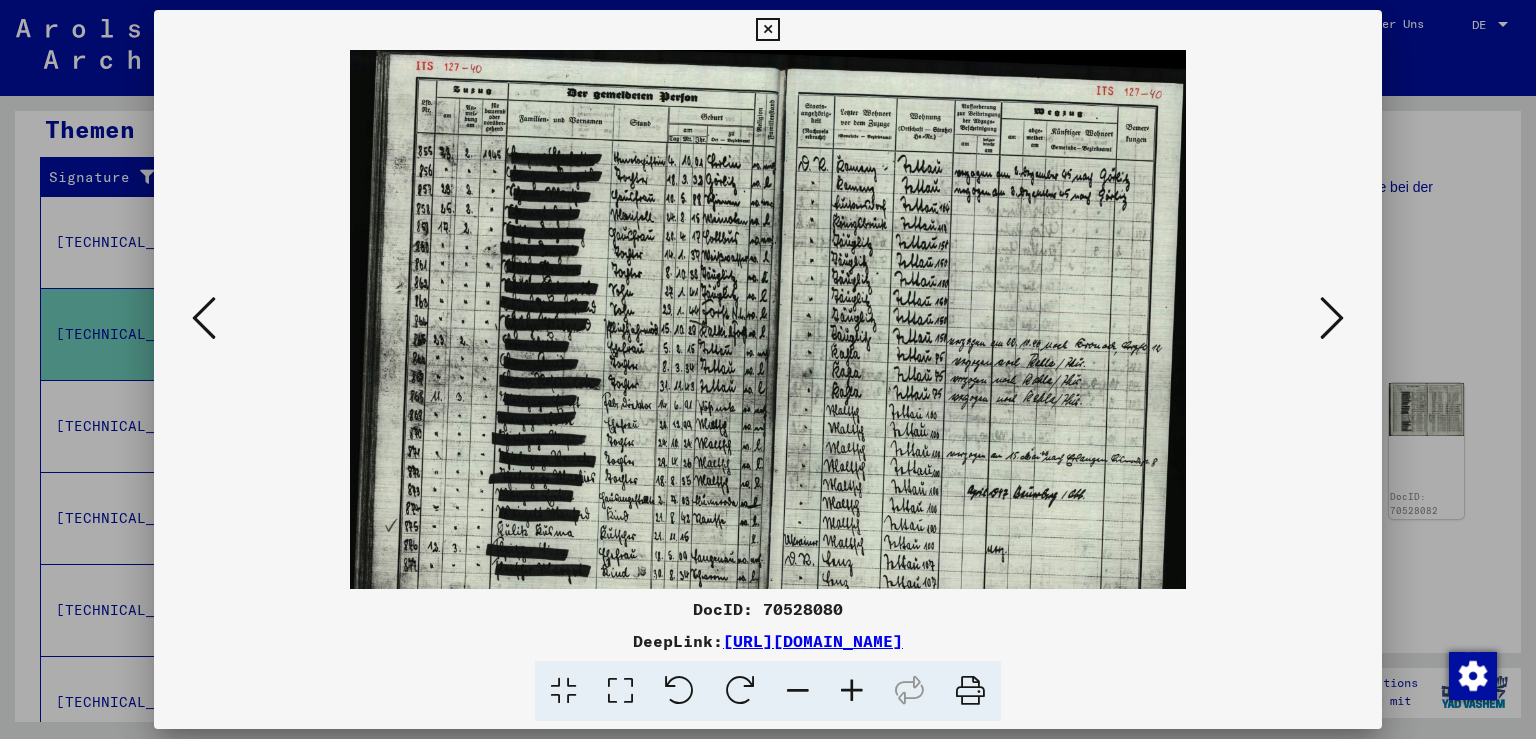 click at bounding box center (852, 691) 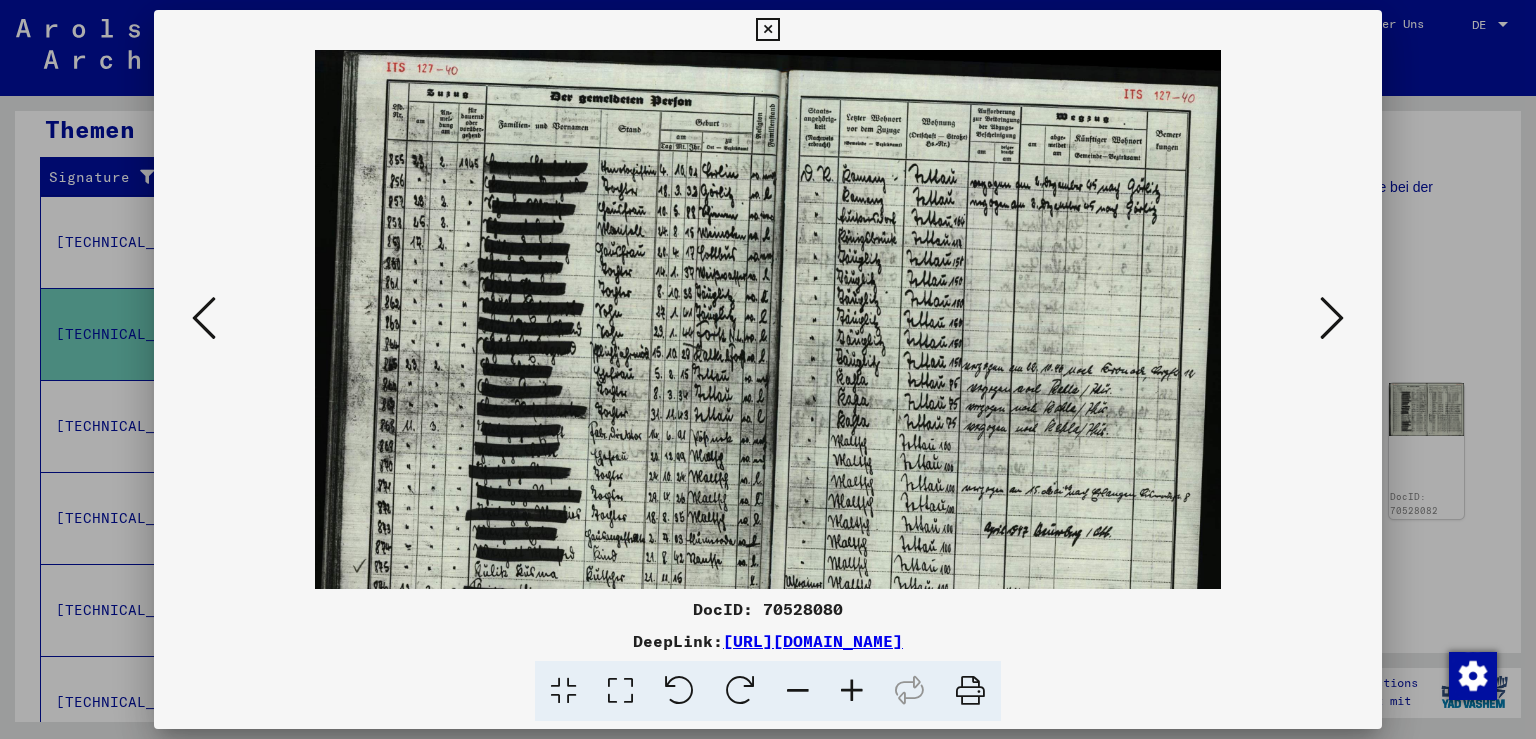 click at bounding box center [852, 691] 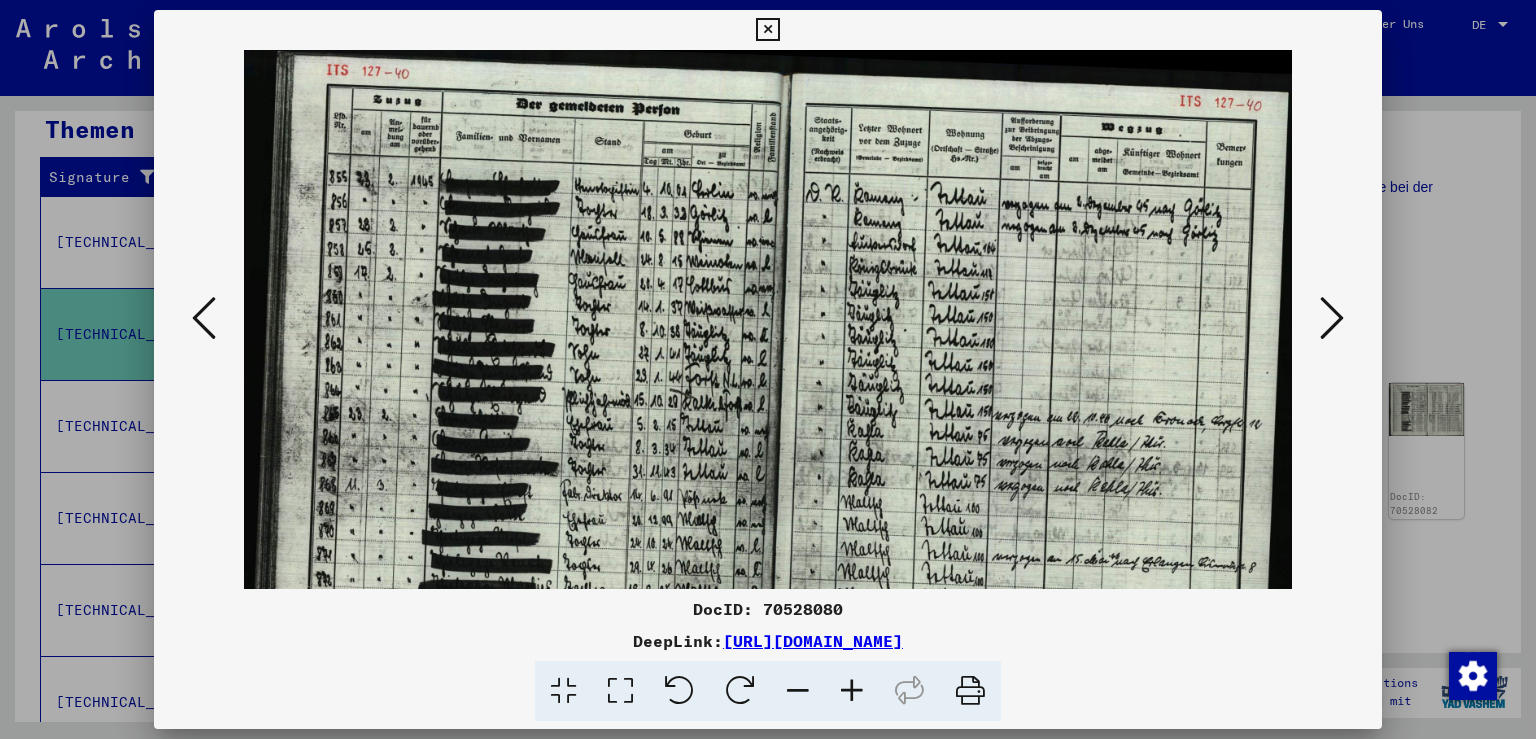 click at bounding box center [852, 691] 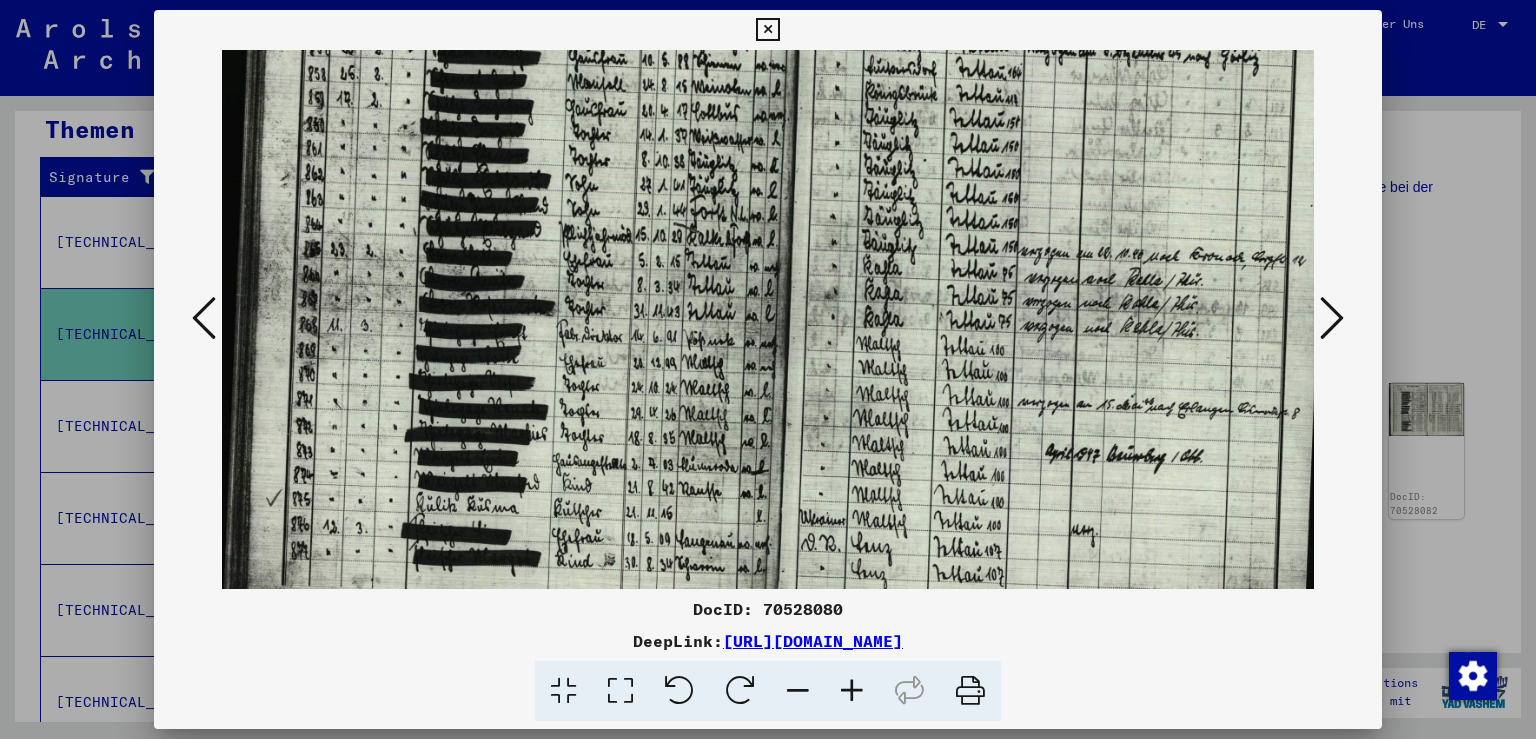 scroll, scrollTop: 250, scrollLeft: 5, axis: both 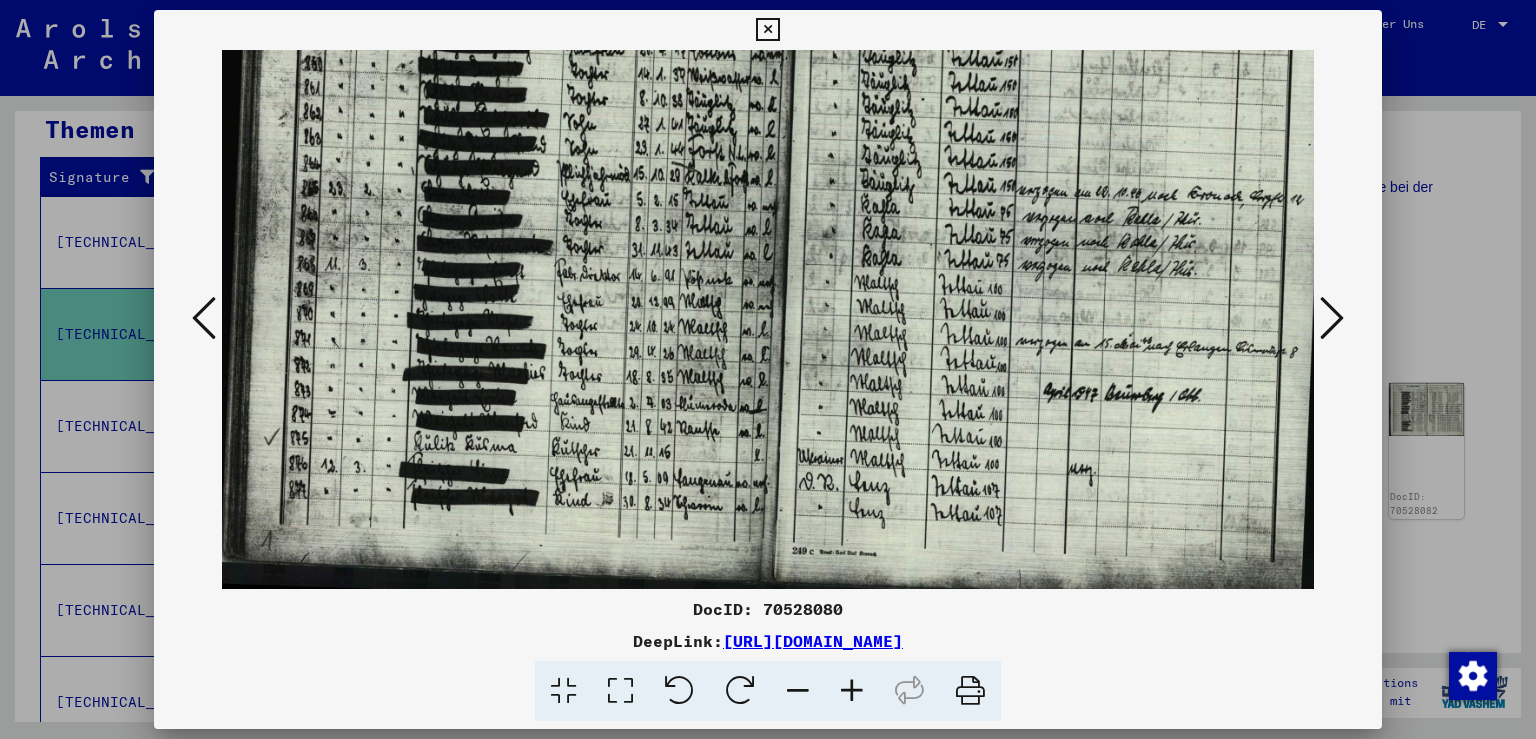 drag, startPoint x: 898, startPoint y: 459, endPoint x: 902, endPoint y: 178, distance: 281.02847 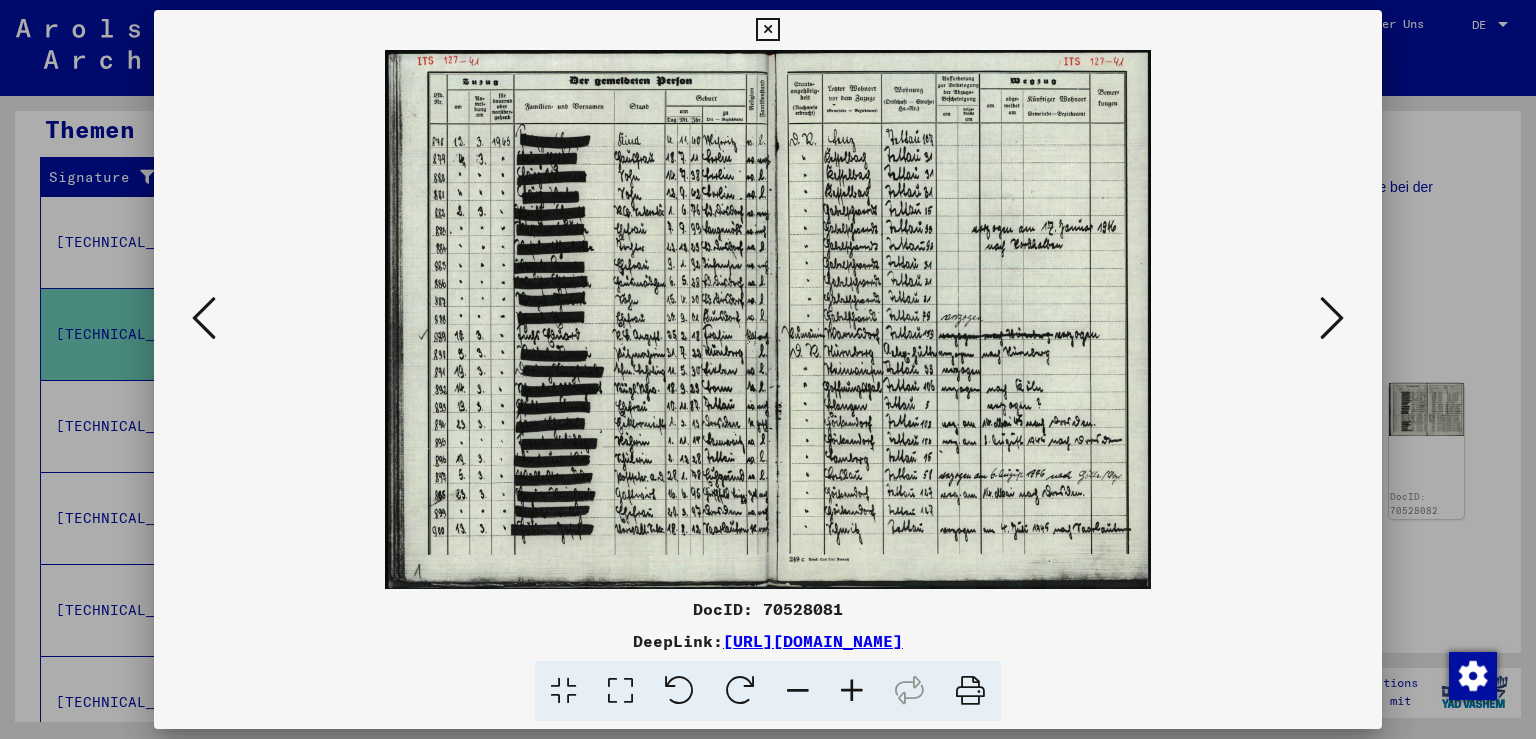 click at bounding box center (1332, 318) 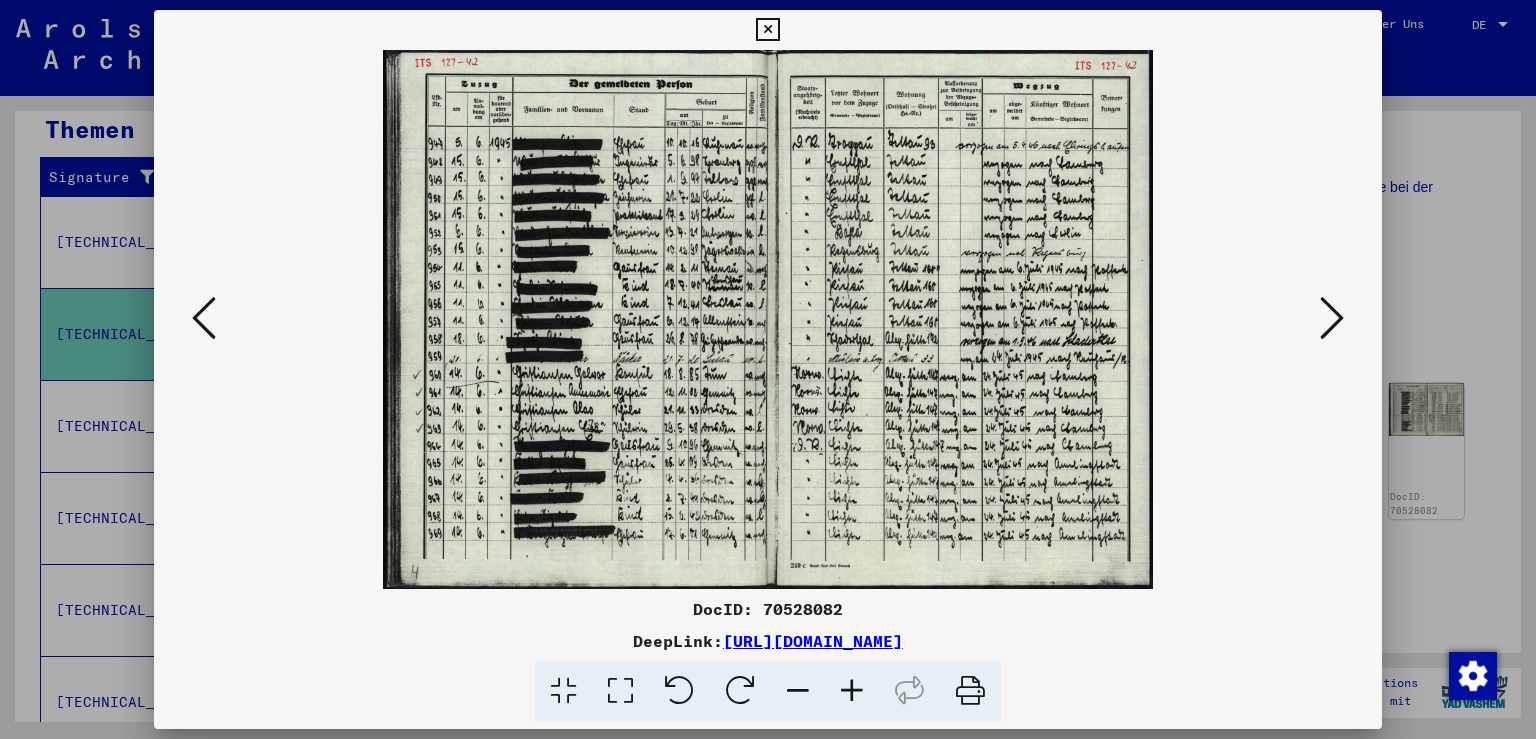 click at bounding box center [852, 691] 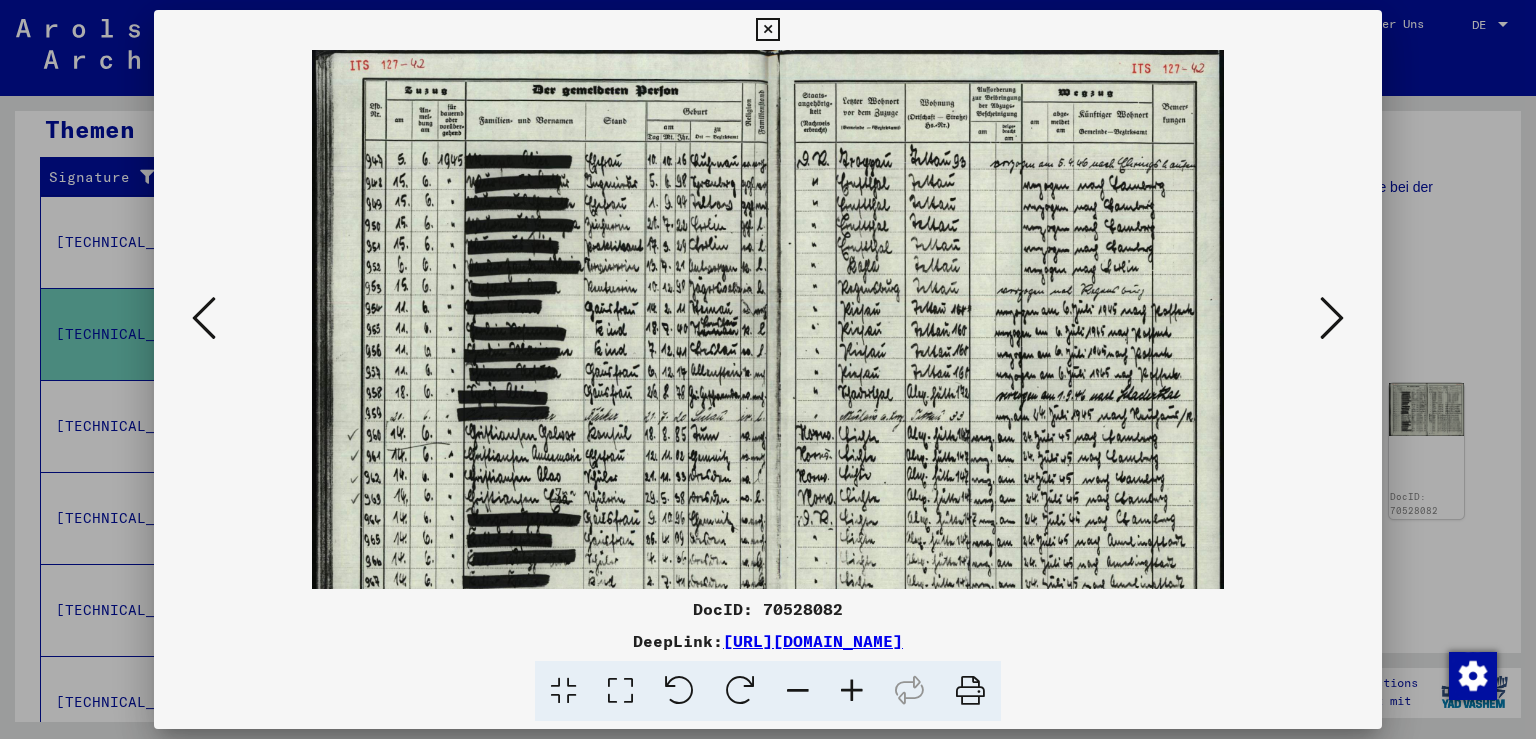 click at bounding box center (852, 691) 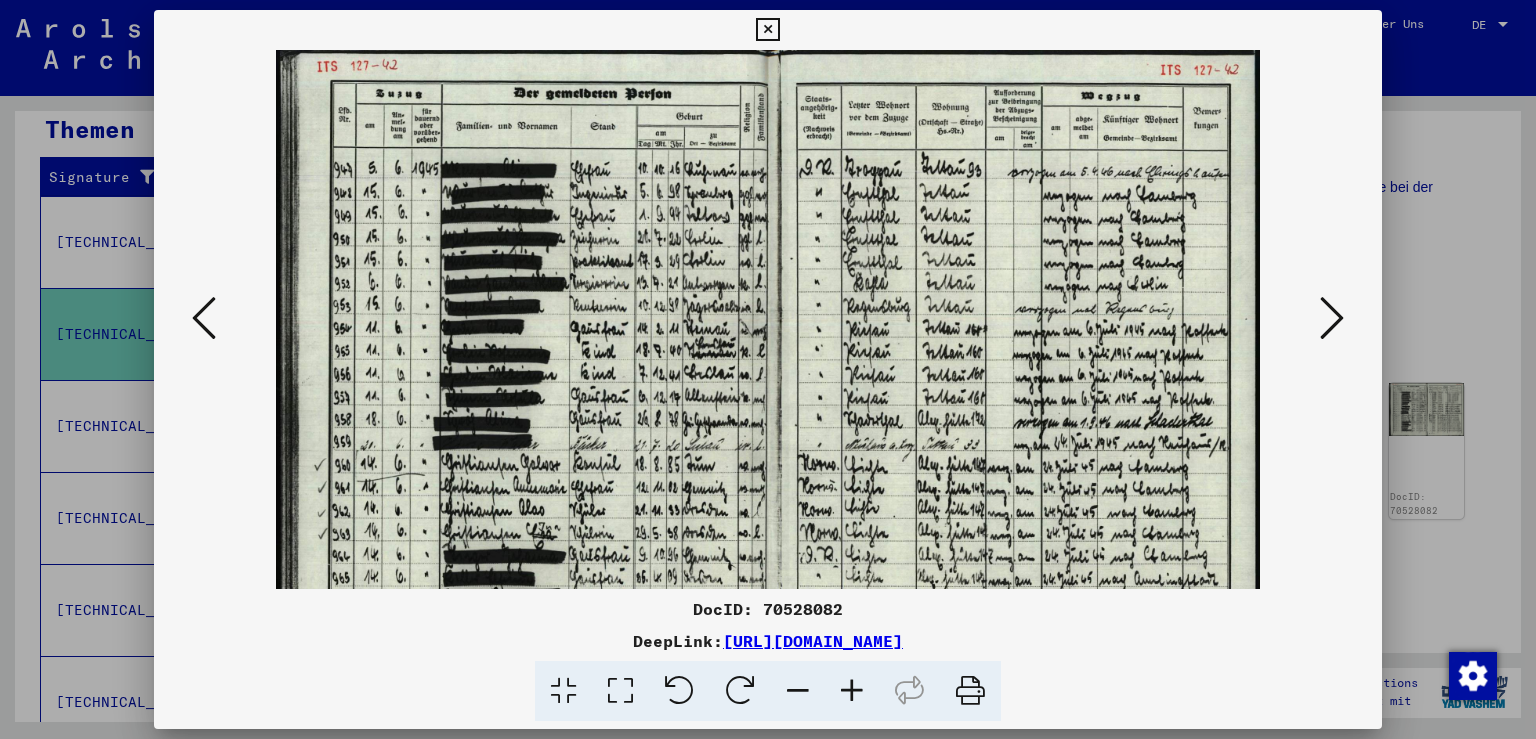 click at bounding box center (852, 691) 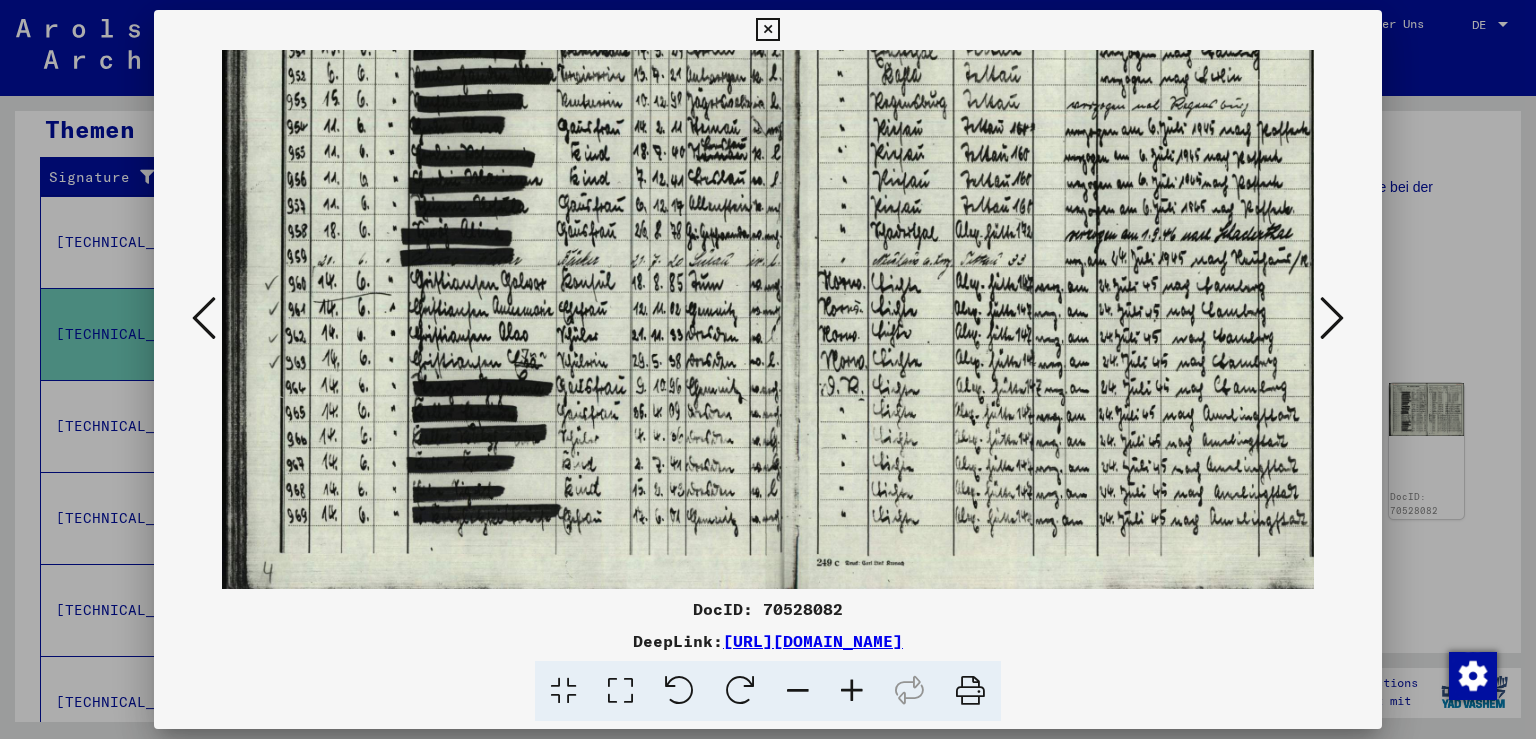 scroll, scrollTop: 250, scrollLeft: 0, axis: vertical 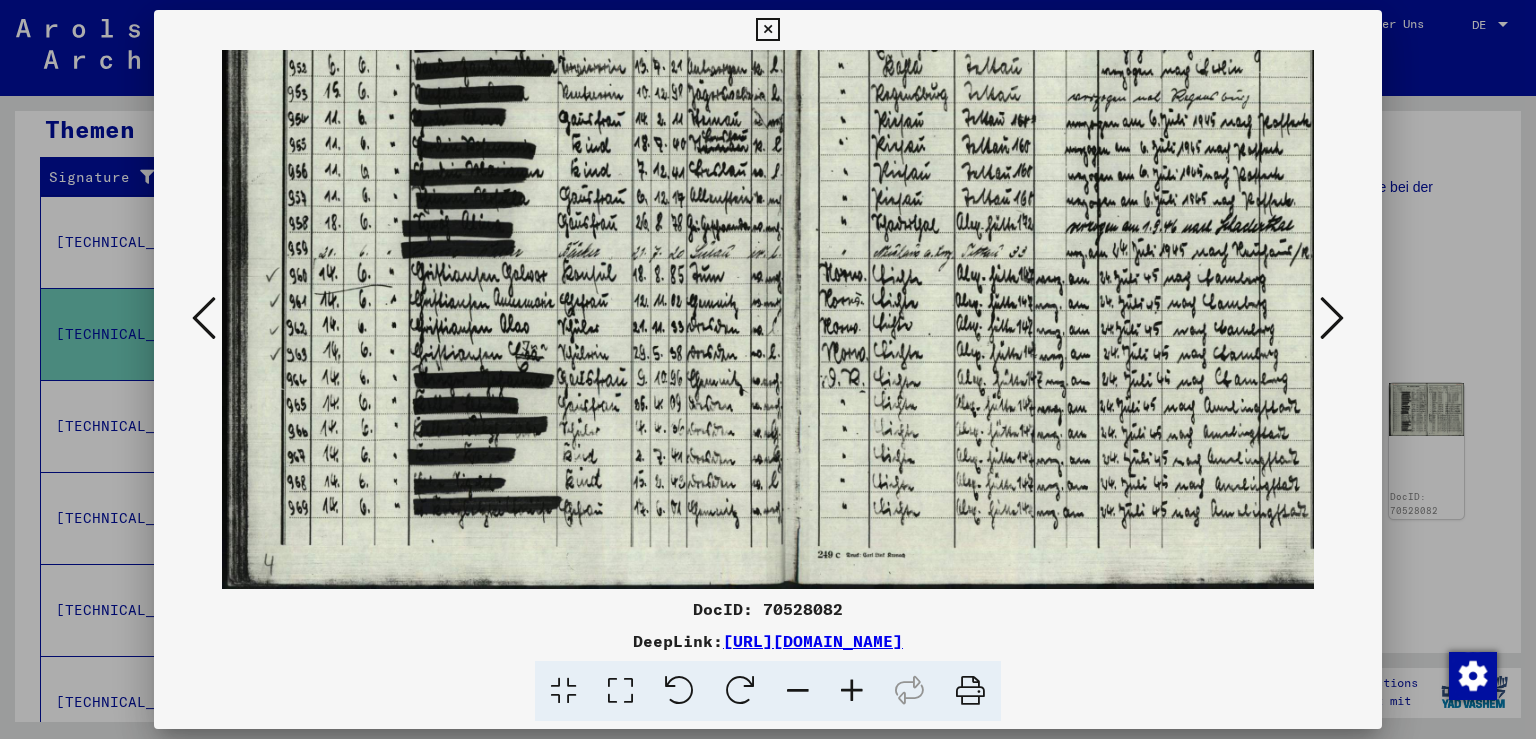 drag, startPoint x: 692, startPoint y: 515, endPoint x: 703, endPoint y: 244, distance: 271.22314 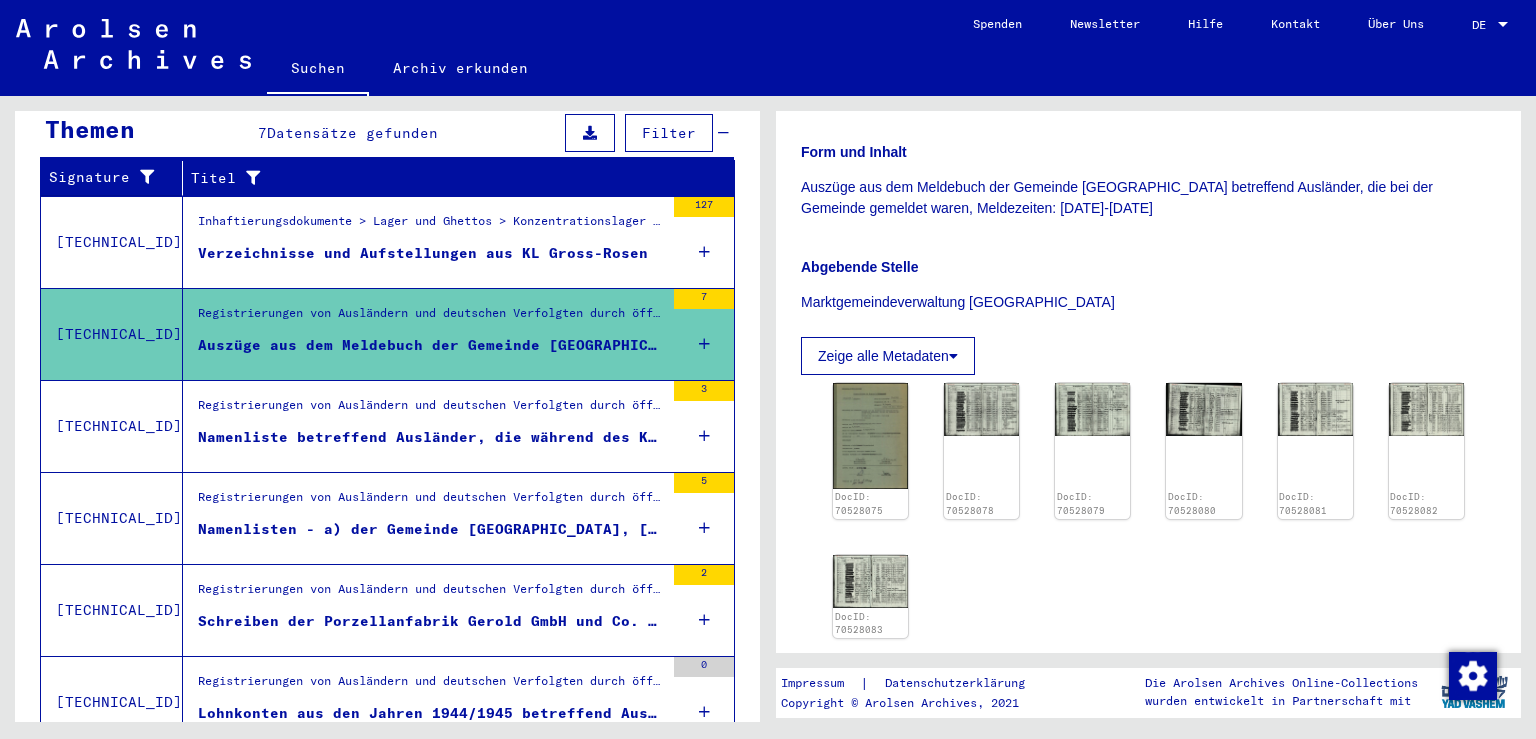 click on "Registrierungen von Ausländern und deutschen Verfolgten durch öffentliche Einrichtungen, Versicherungen und Firmen ([DATE] - [DATE]) > Durchführung der Alliiertenbefehle zur Erfassung von Ausländern und deutschen Verfolgten sowie verwandte Dokumente > Amerikanische Besatzungszone in [GEOGRAPHIC_DATA] > Listen von Angehörigen der Vereinten Nationen, anderer Ausländer, [DEMOGRAPHIC_DATA] [DEMOGRAPHIC_DATA] und Staatenloser, amerikanische Zone; [GEOGRAPHIC_DATA], [GEOGRAPHIC_DATA], [GEOGRAPHIC_DATA], [GEOGRAPHIC_DATA] (2) > Unterlagen aus [GEOGRAPHIC_DATA] > Dokumente aus dem Landkreis [GEOGRAPHIC_DATA] > Informationen über Ausländer, die sich während des Kriegs im Kreis [GEOGRAPHIC_DATA] aufhielten" at bounding box center [431, 410] 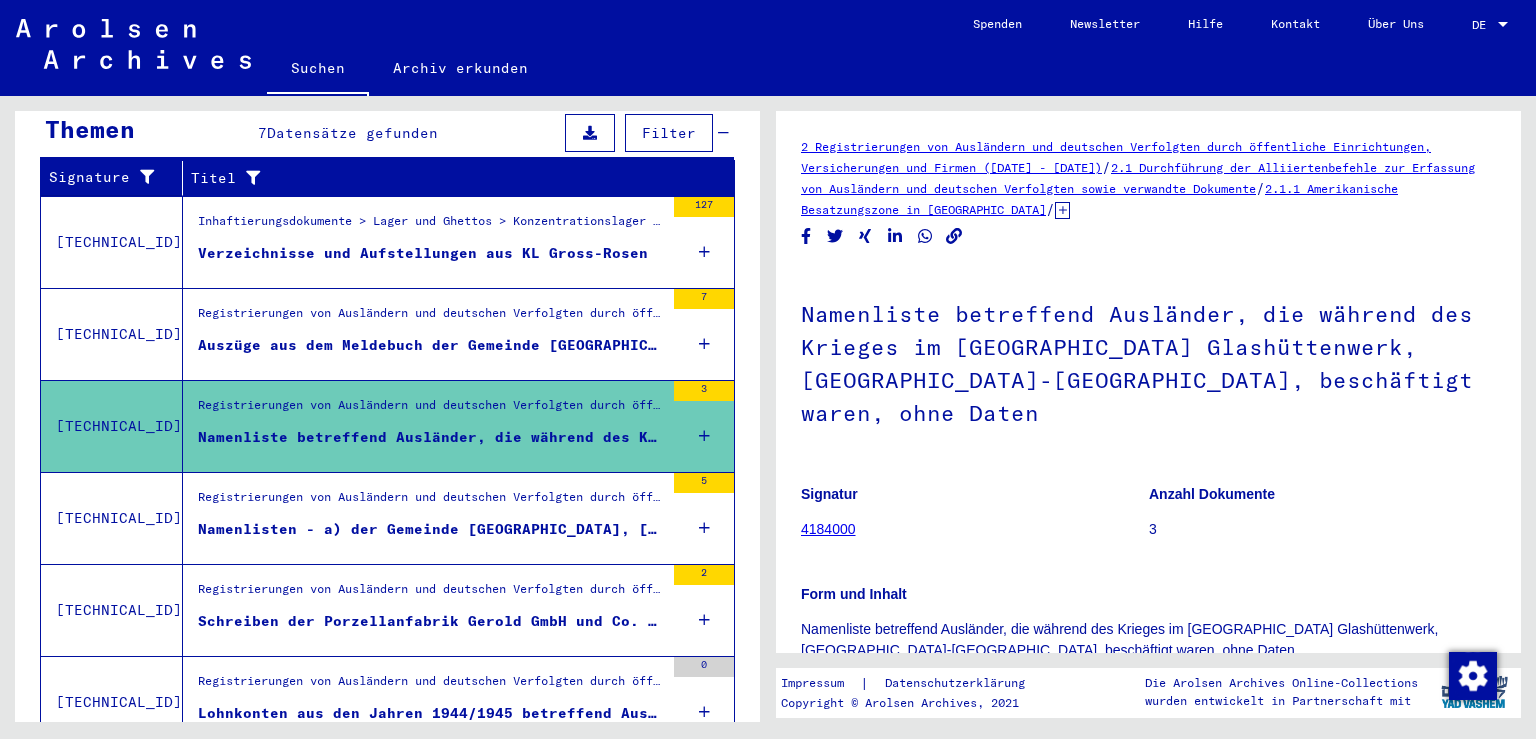 click on "Namenlisten - a) der Gemeinde [GEOGRAPHIC_DATA], [DATE] - b) der Gemeinde [GEOGRAPHIC_DATA], Ausstellungsdatum: [DATE] - c) Unbekannte Gemeinde, ohne Daten" at bounding box center [431, 529] 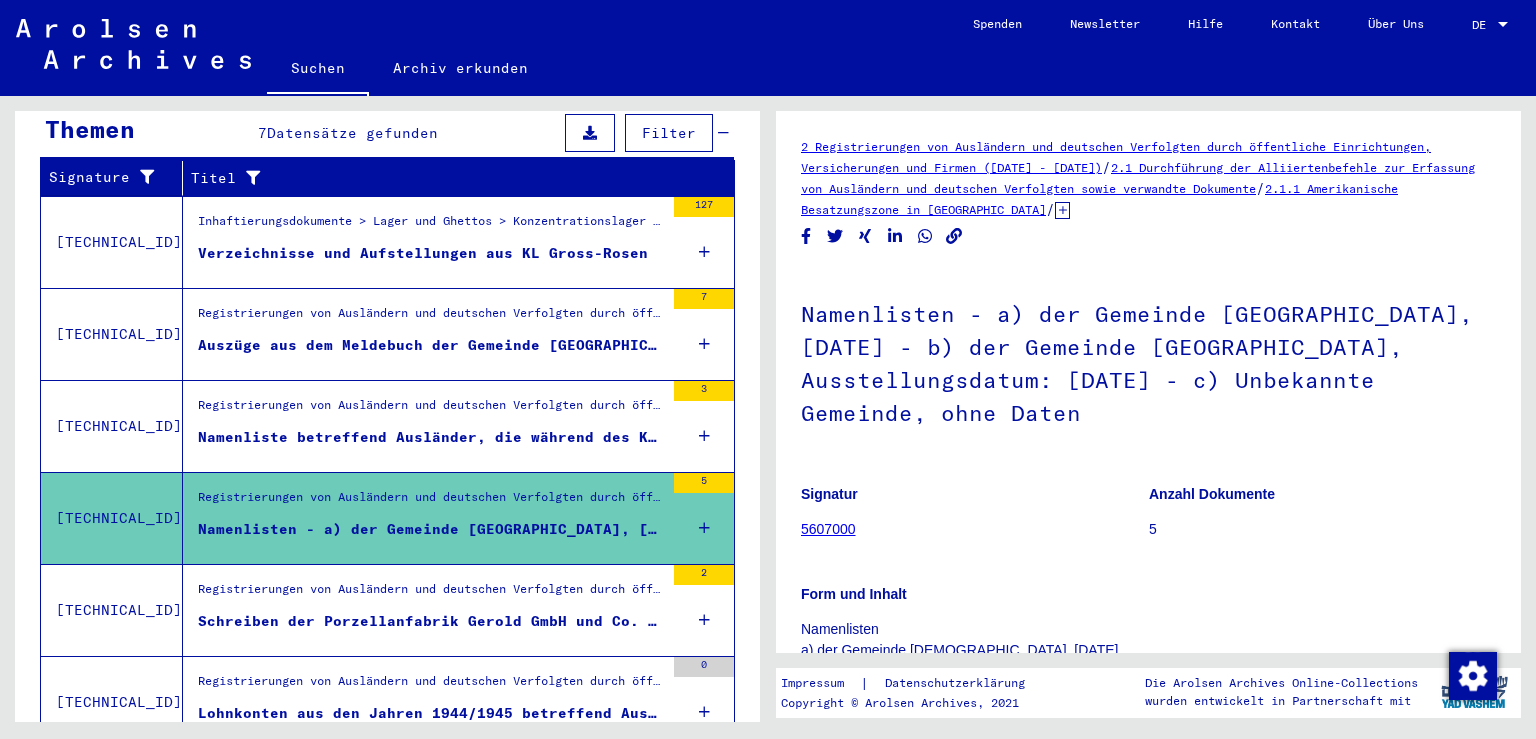 click on "Registrierungen von Ausländern und deutschen Verfolgten durch öffentliche Einrichtungen, Versicherungen und Firmen ([DATE] - [DATE]) > Durchführung der Alliiertenbefehle zur Erfassung von Ausländern und deutschen Verfolgten sowie verwandte Dokumente > Amerikanische Besatzungszone in [GEOGRAPHIC_DATA] > Listen von Angehörigen der Vereinten Nationen, anderer Ausländer, [DEMOGRAPHIC_DATA] [DEMOGRAPHIC_DATA] und Staatenloser, amerikanische Zone; [GEOGRAPHIC_DATA], [GEOGRAPHIC_DATA], [GEOGRAPHIC_DATA], [GEOGRAPHIC_DATA] (2) > Unterlagen aus [GEOGRAPHIC_DATA] > Dokumente aus dem Landkreis [GEOGRAPHIC_DATA] > Informationen über Ausländer, die sich während des Kriegs im Kreis [GEOGRAPHIC_DATA] aufhielten > Nationalität/Herkunft der aufgeführten Personen: Unbekannt Schreiben der Porzellanfabrik Gerold GmbH und Co. KG, [GEOGRAPHIC_DATA], betreffend Ausländer, die bei der Firma beschäftigt waren, Beschäftigungszeiten: [DATE]-[DATE]" at bounding box center (431, 610) 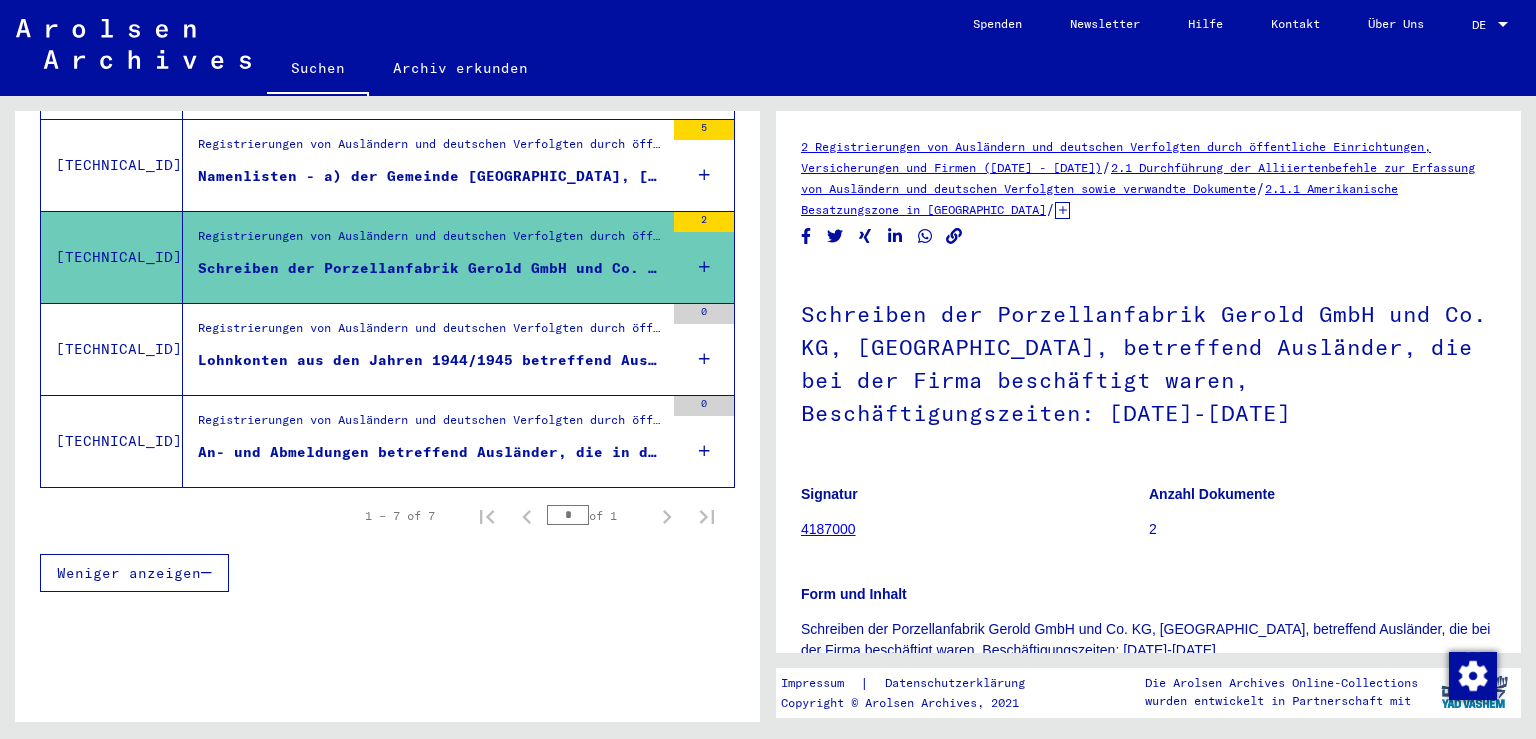 scroll, scrollTop: 677, scrollLeft: 0, axis: vertical 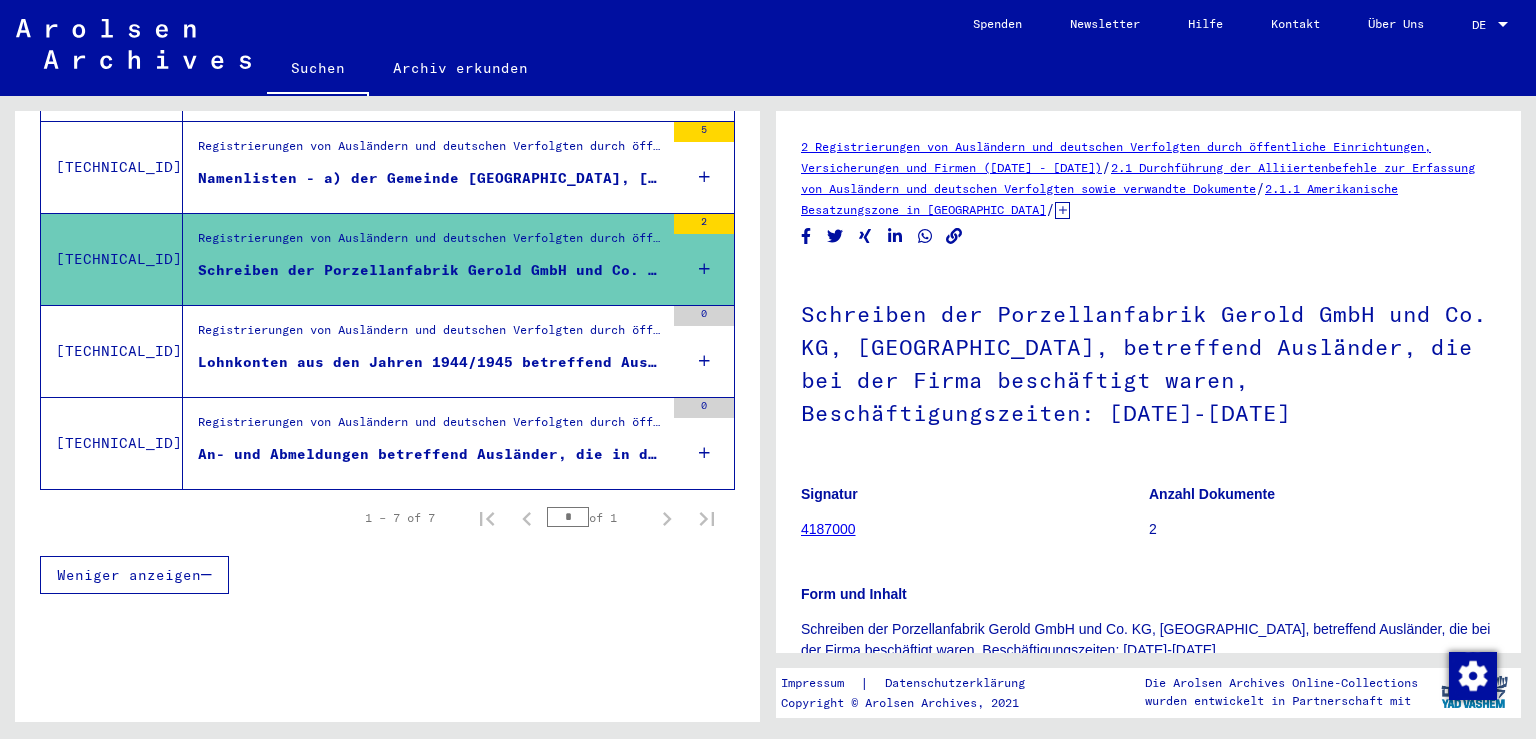 click on "Registrierungen von Ausländern und deutschen Verfolgten durch öffentliche Einrichtungen, Versicherungen und Firmen ([DATE] - [DATE]) > Dokumente über Registrierungen von Ausländern und den Einsatz von Zwangsarbeitern, [DATE] - [DATE] > Verschiedene Behörden und Firmen (Einzelpersonen-bezogene Unterlagen) > Kriegszeitkartei (Melde- und Registrierkarten, Arbeitsbücher, individueller Schriftverkehr) > Nicht zuordnete Elemente der Kriegszeitkartei" at bounding box center (431, 427) 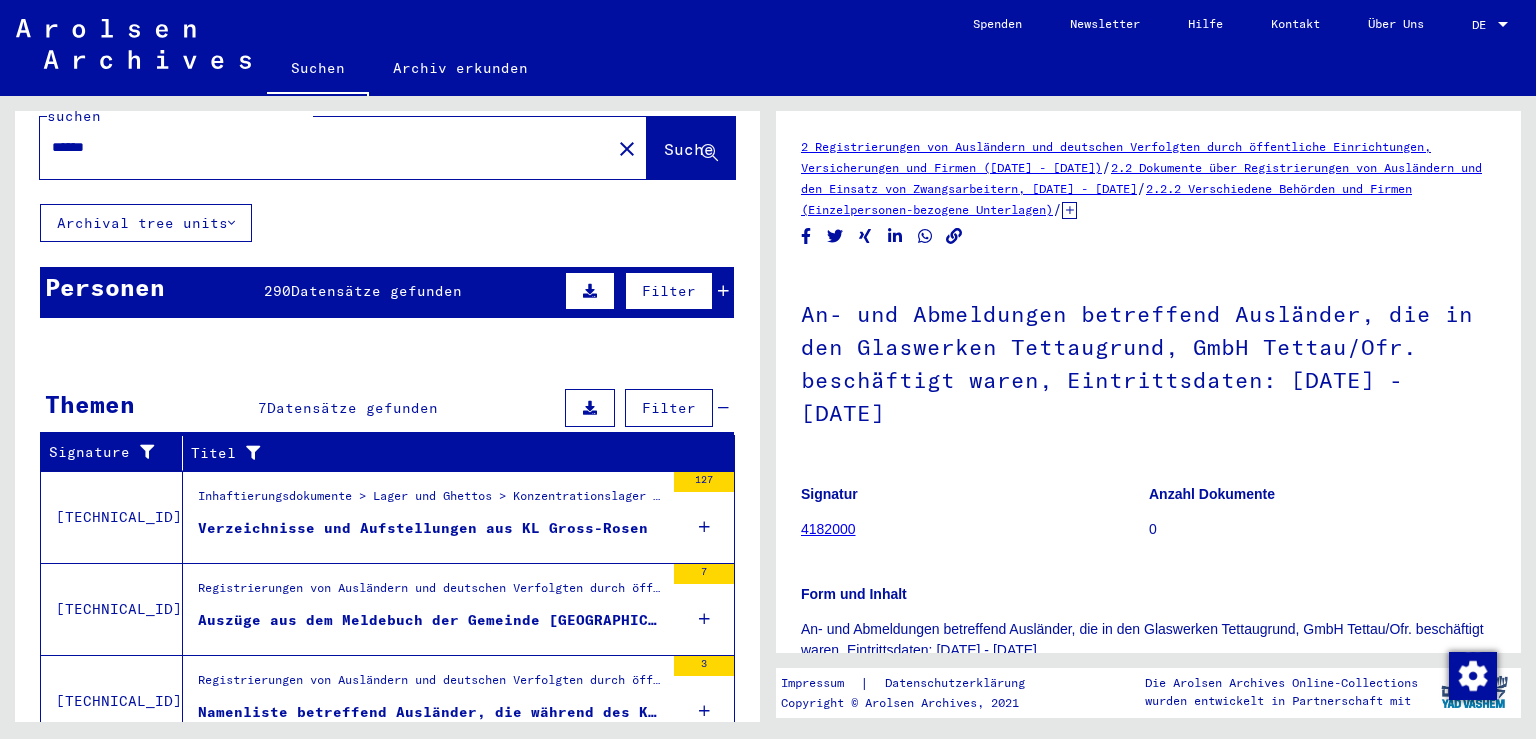 scroll, scrollTop: 58, scrollLeft: 0, axis: vertical 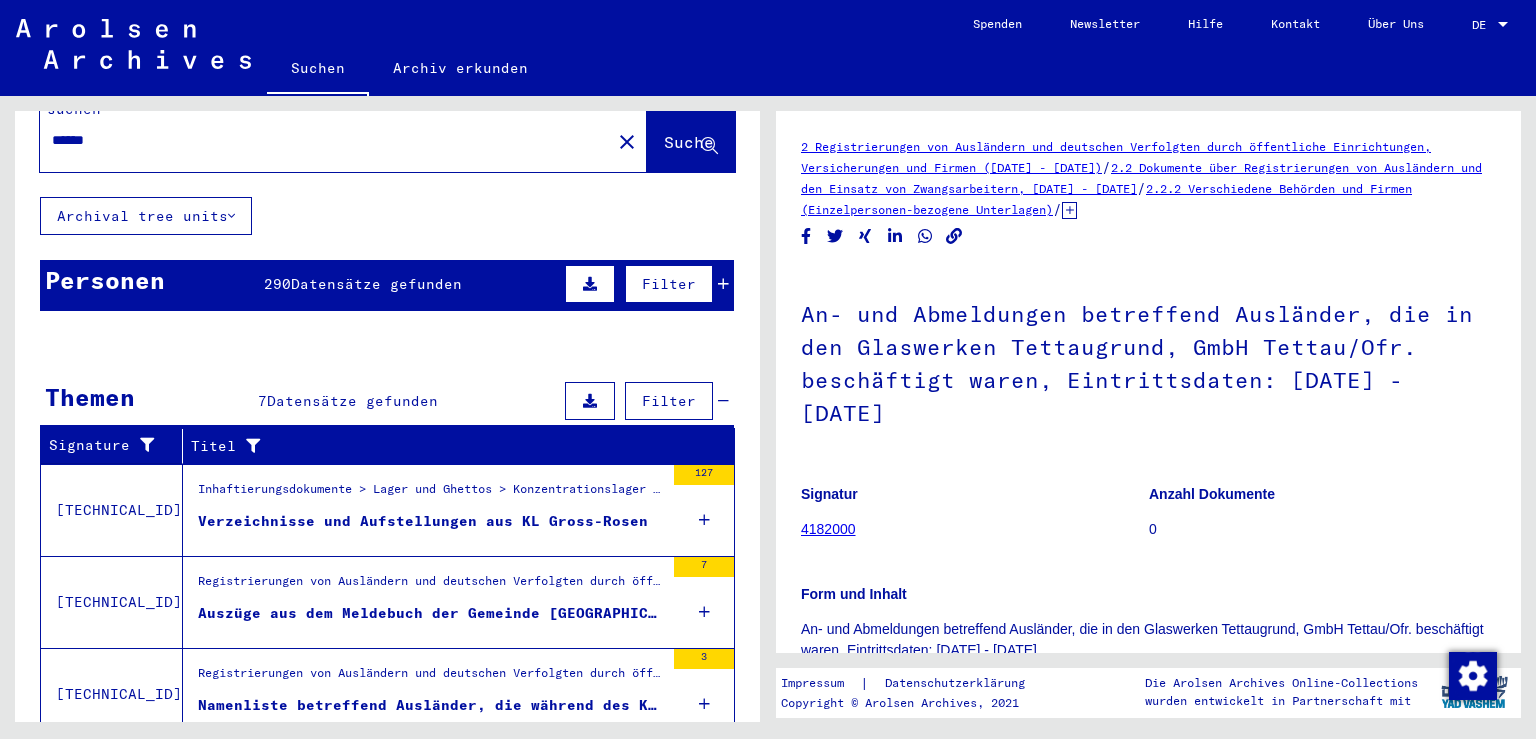 click at bounding box center [432, 592] 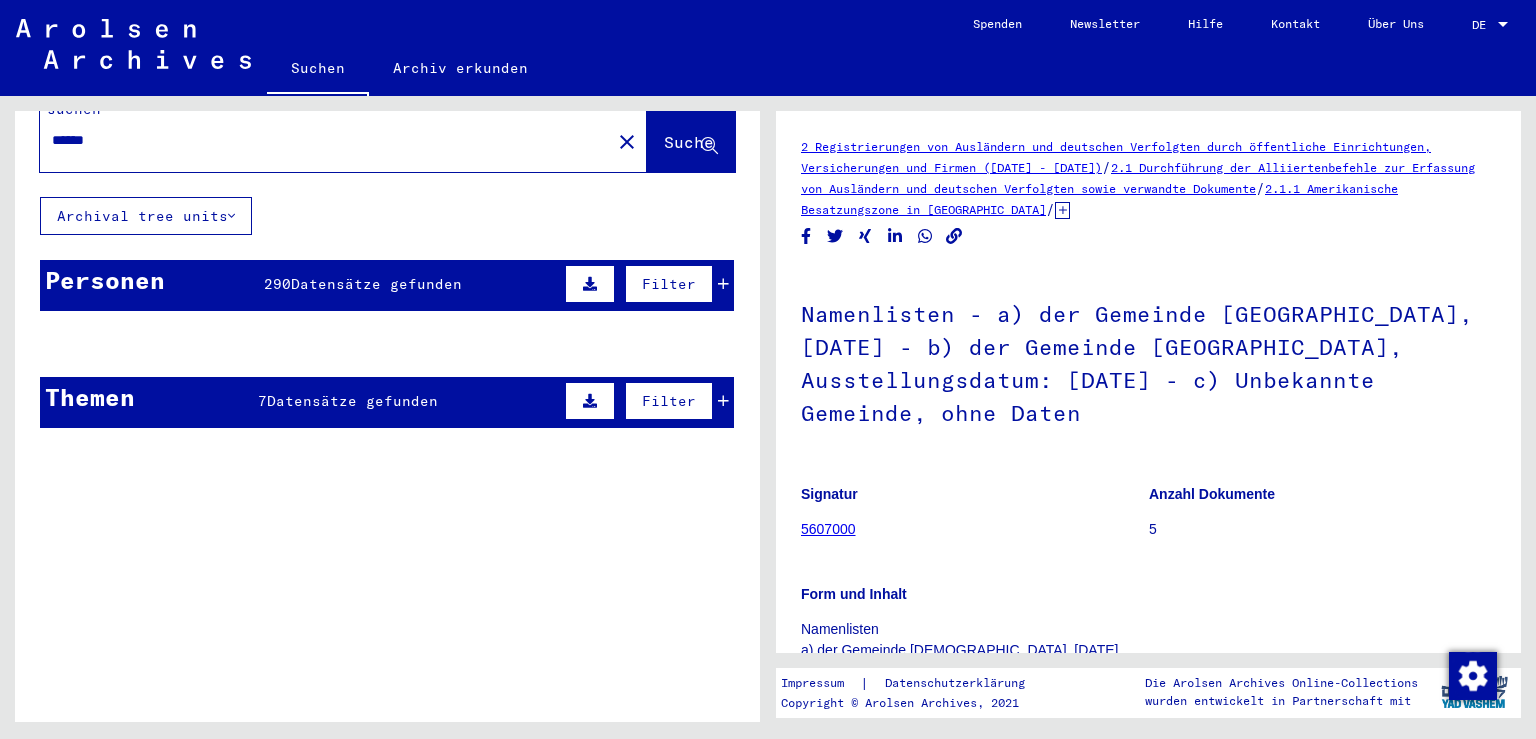 click at bounding box center (320, 442) 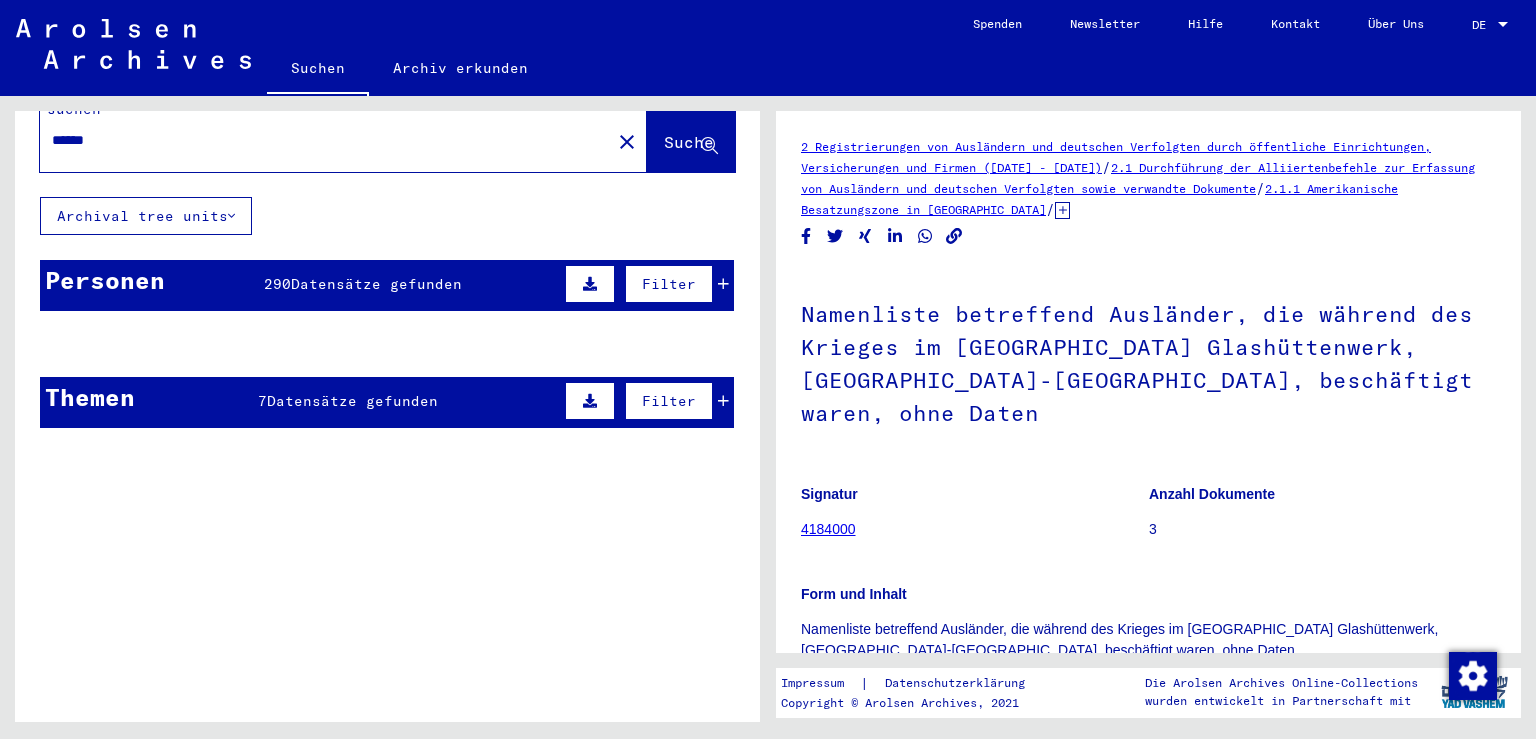 click 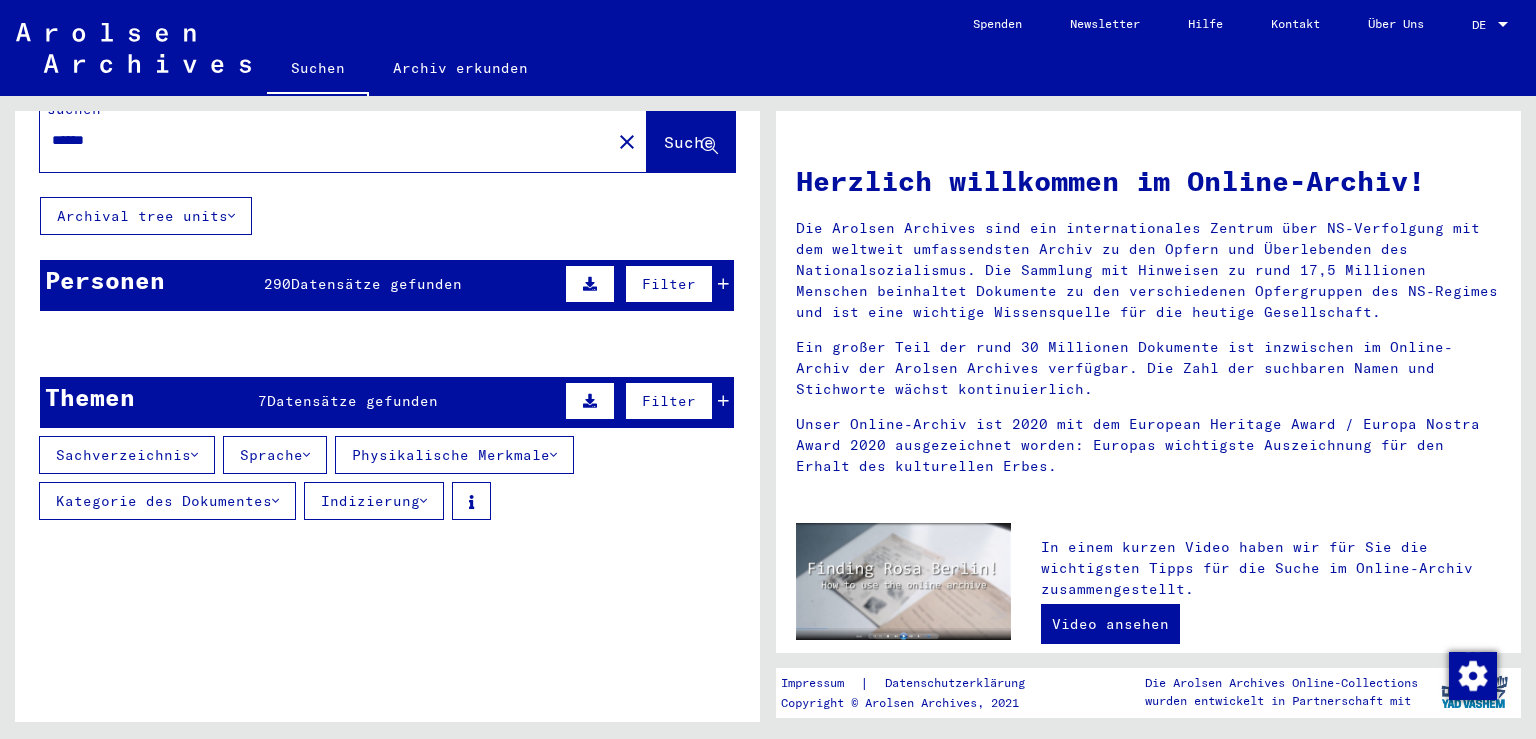 type 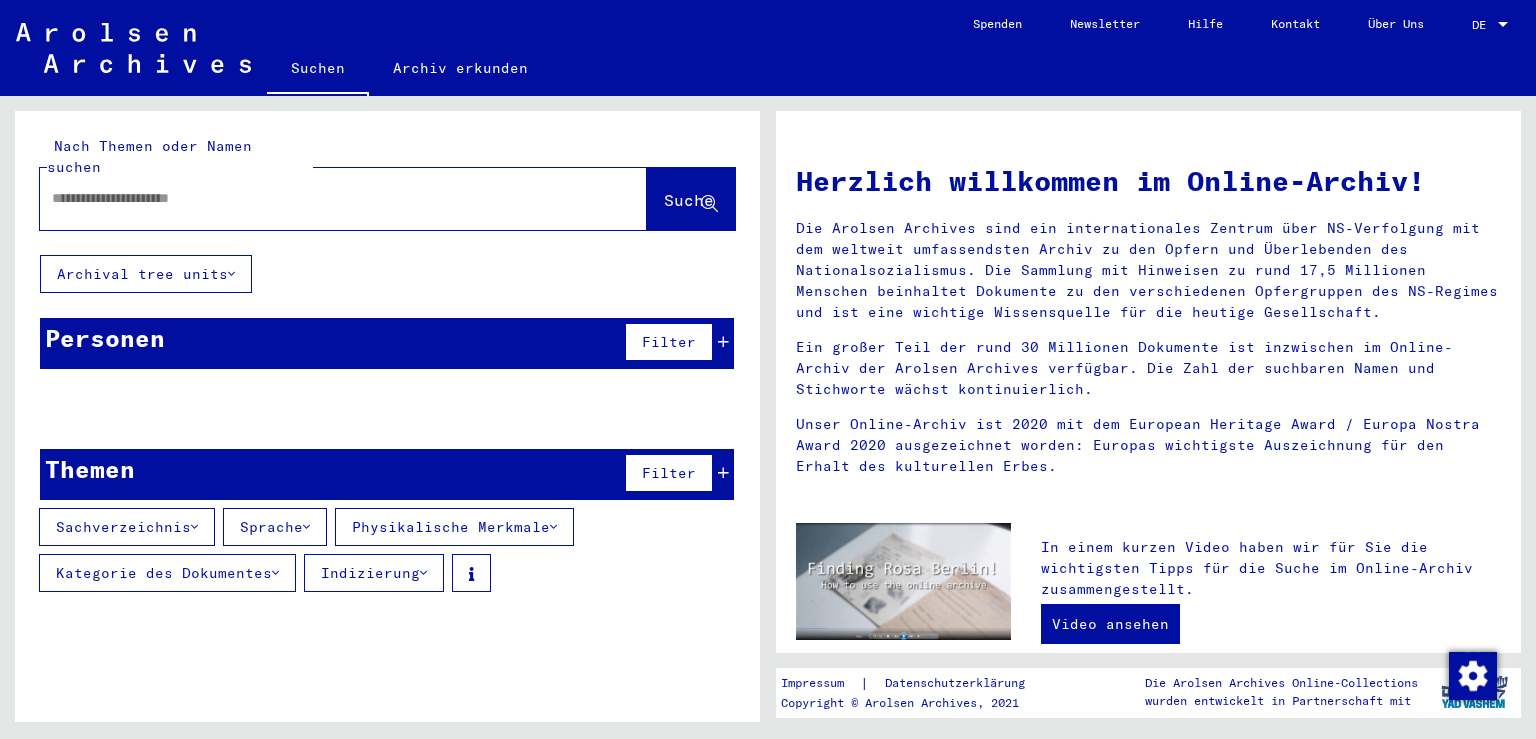 scroll, scrollTop: 0, scrollLeft: 0, axis: both 